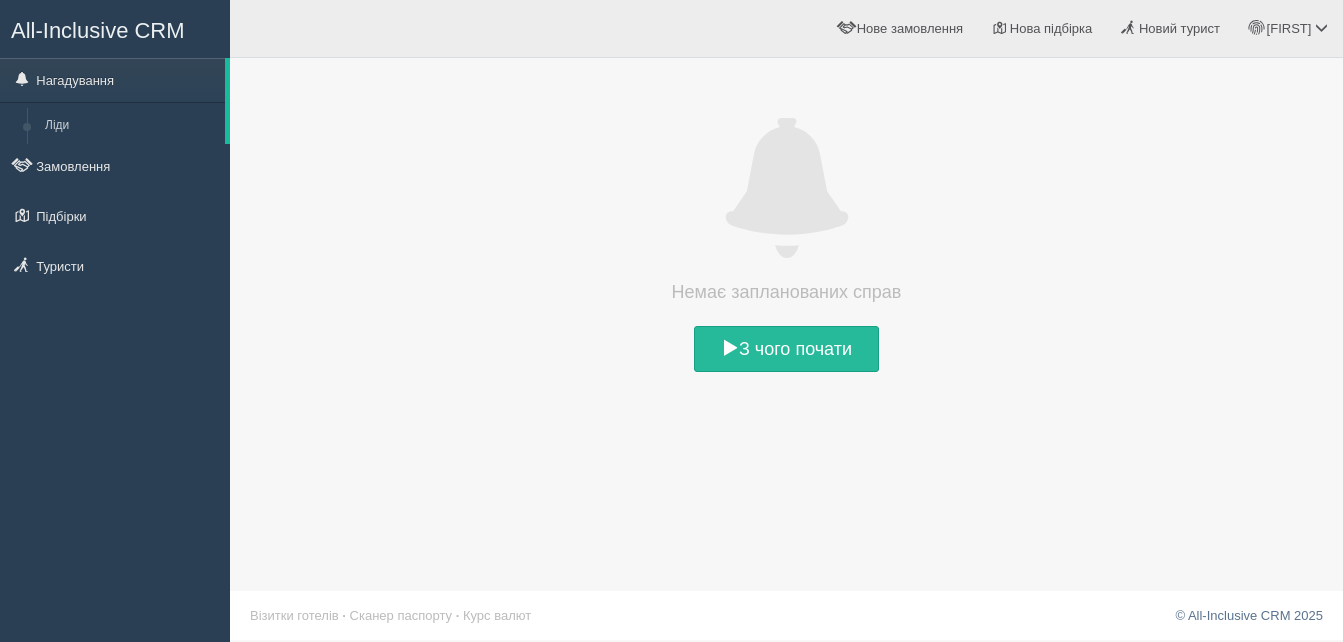 scroll, scrollTop: 0, scrollLeft: 0, axis: both 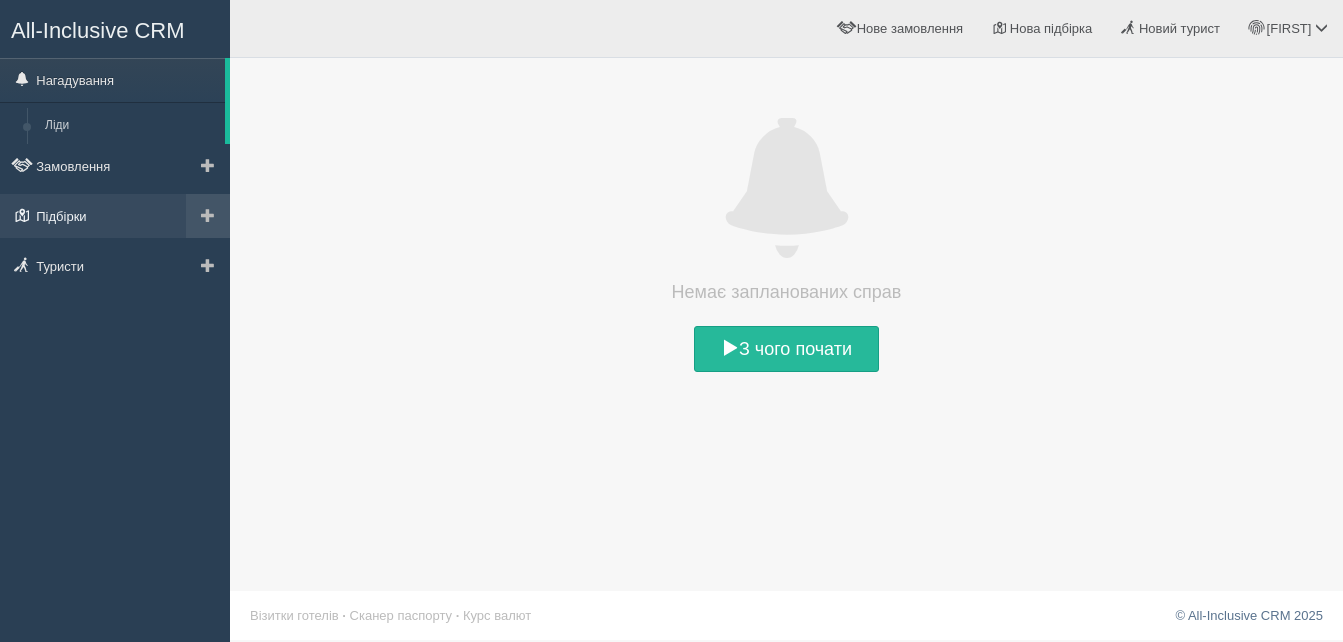 click on "Підбірки" at bounding box center (115, 216) 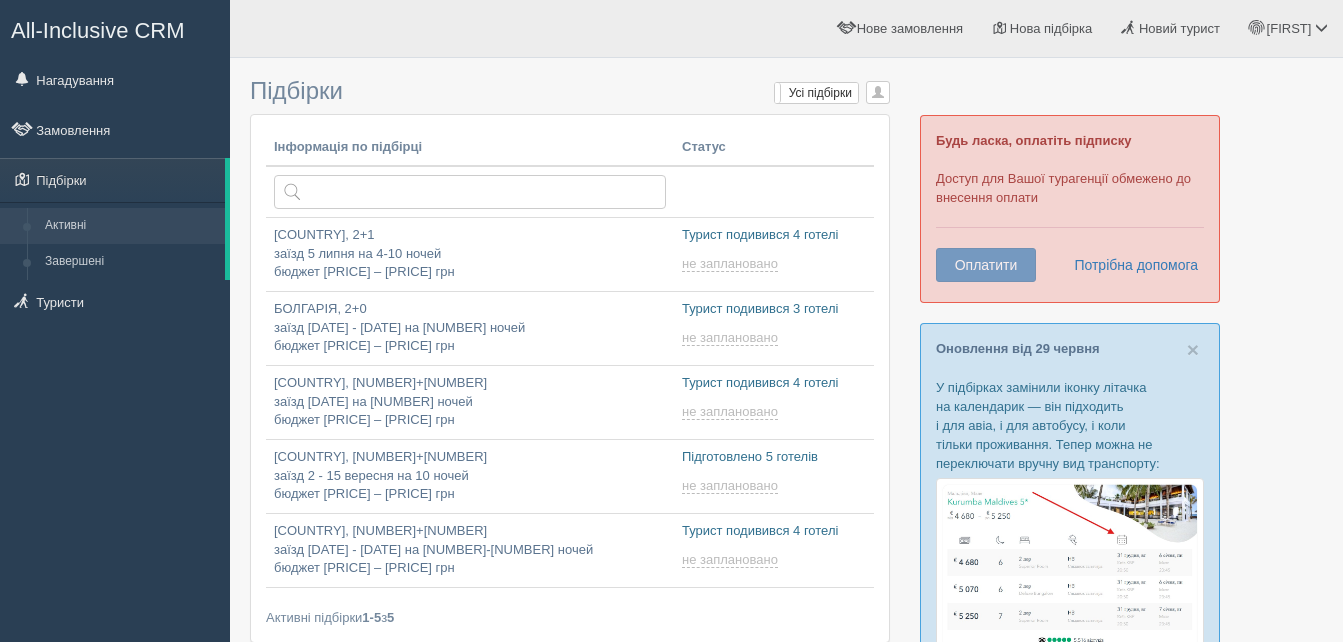 scroll, scrollTop: 0, scrollLeft: 0, axis: both 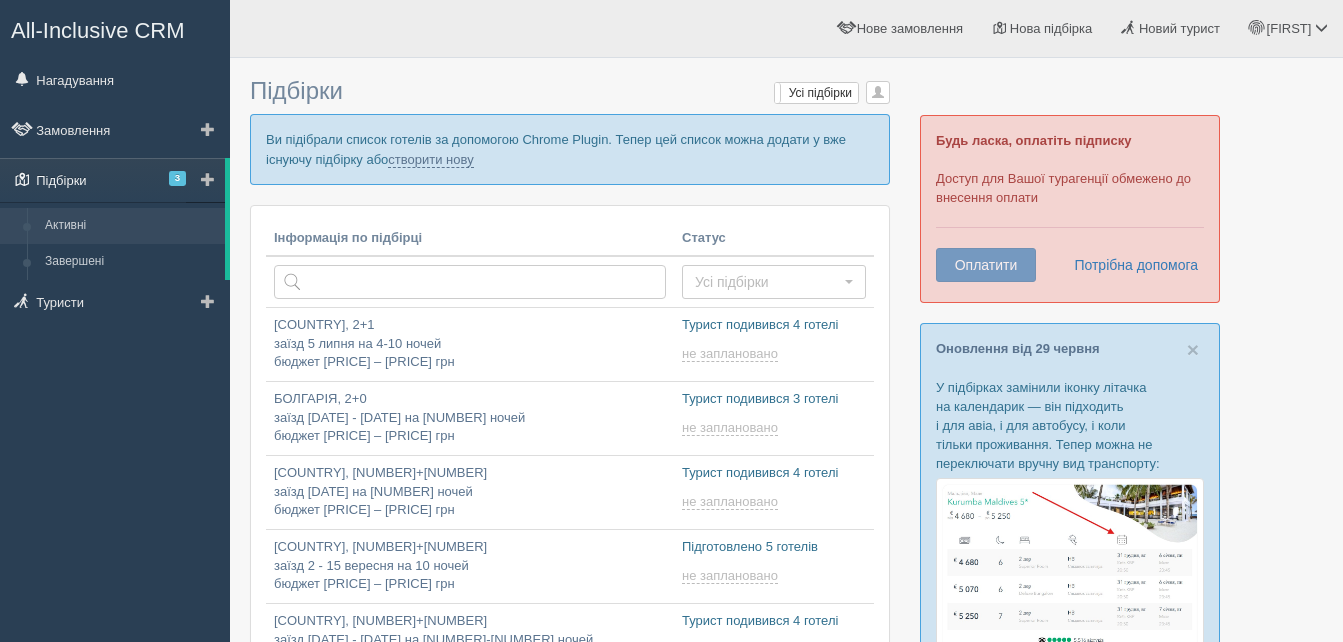 click on "Підбірки 3" at bounding box center (112, 180) 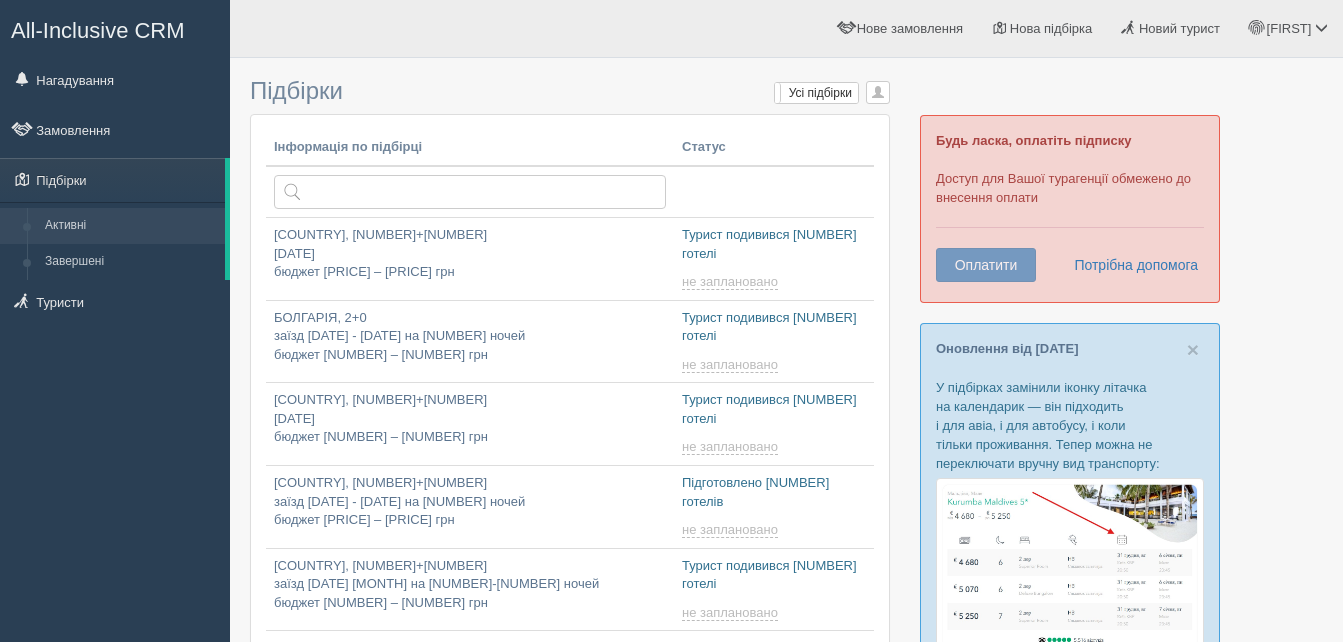 scroll, scrollTop: 0, scrollLeft: 0, axis: both 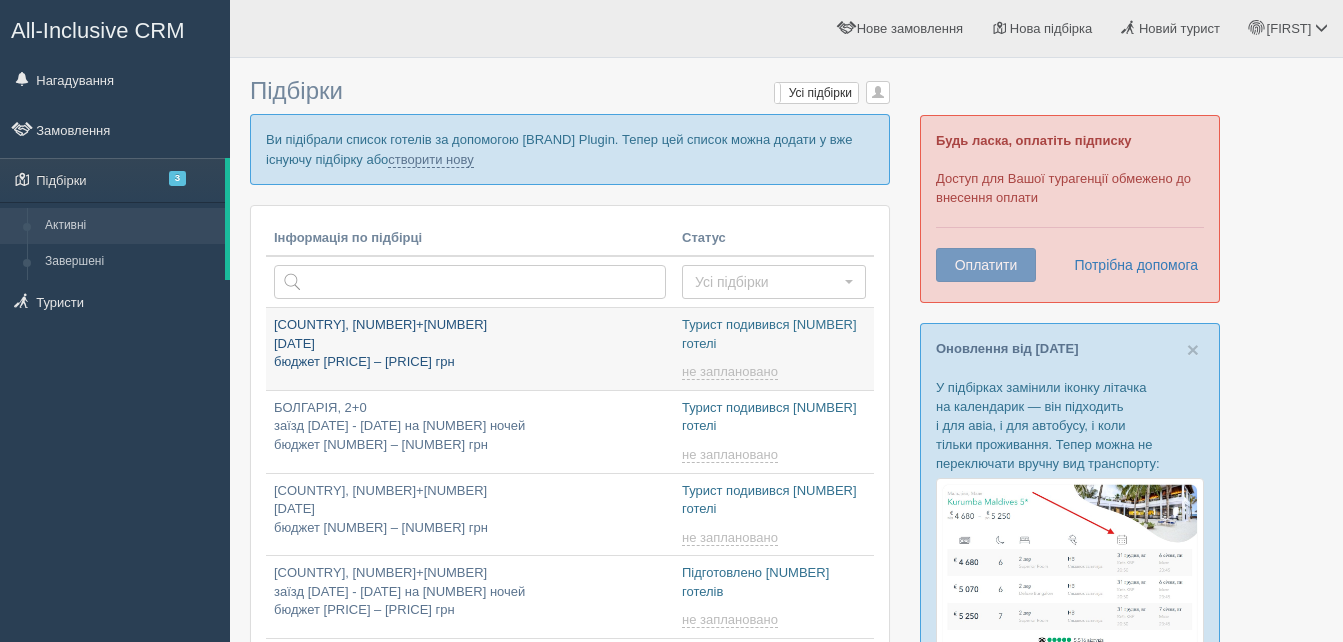 click on "Болгарія, 2+1 заїзд 5 липня на 4-10 ночей бюджет 21900 – 62100 грн" at bounding box center [470, 344] 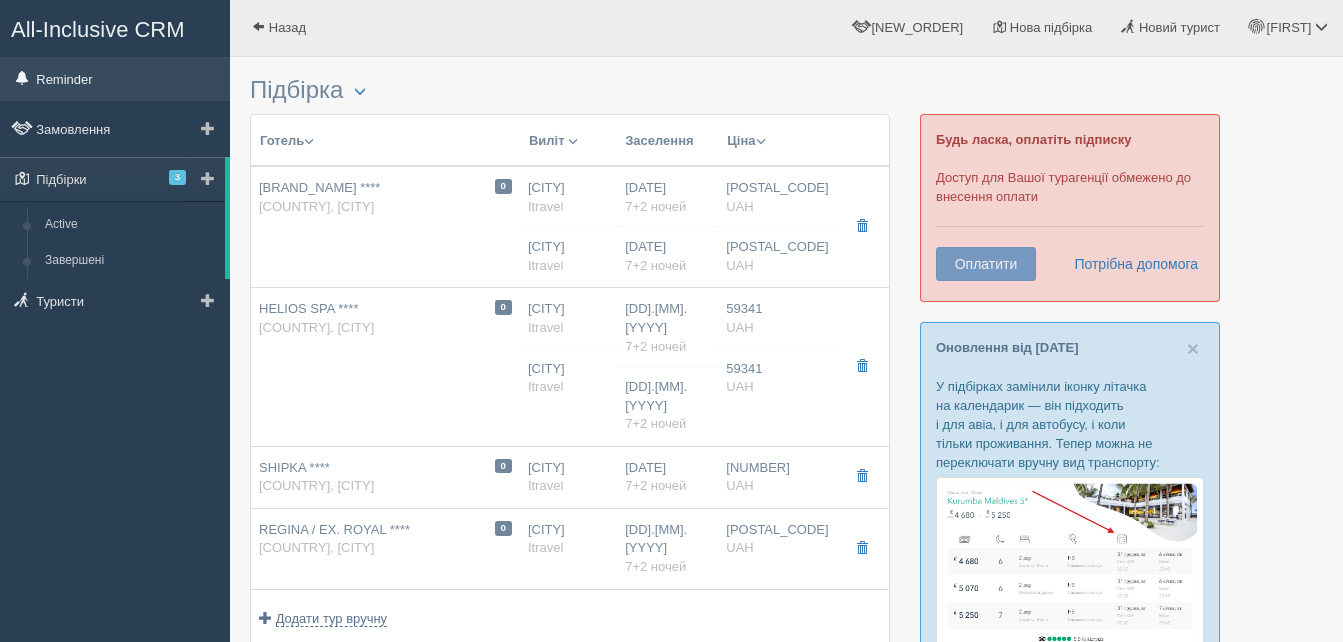 scroll, scrollTop: 0, scrollLeft: 0, axis: both 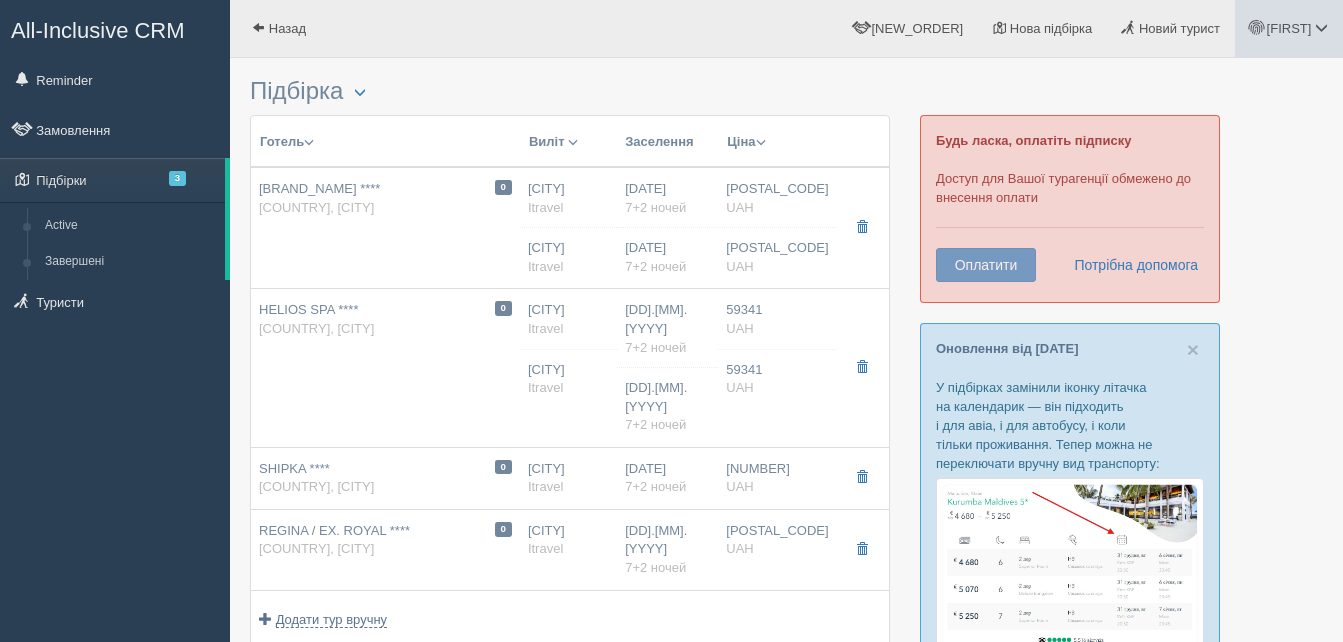 click on "[FIRST]" at bounding box center [1289, 28] 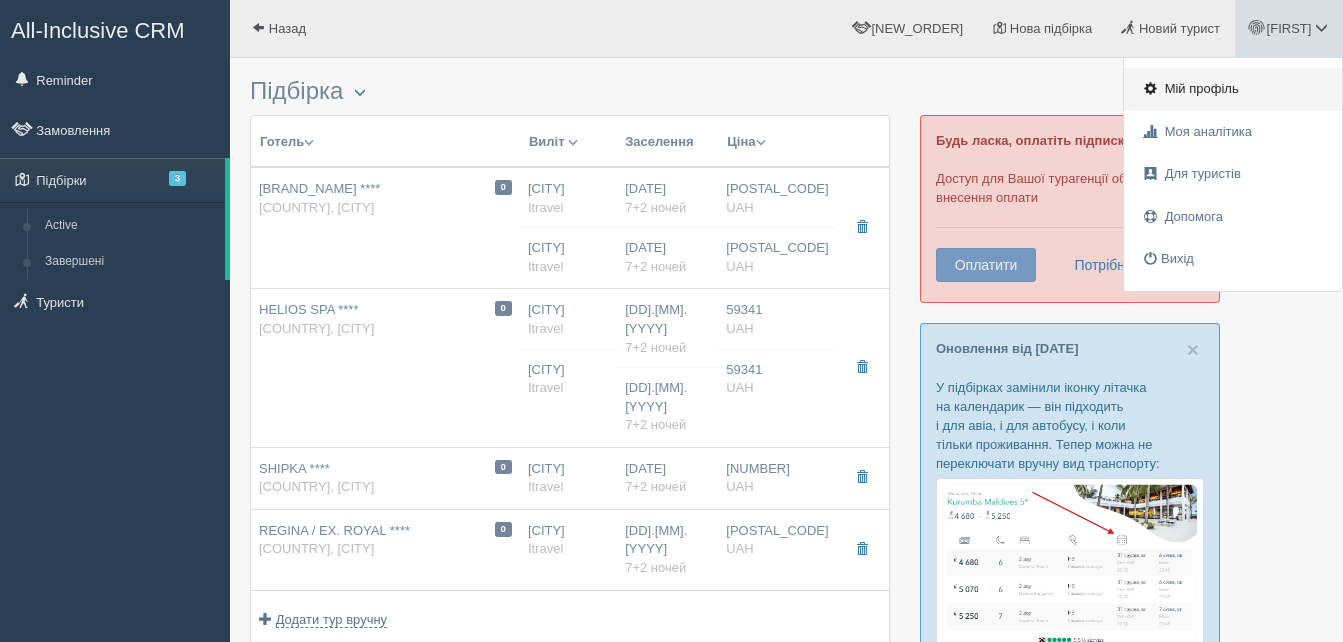 click on "Мій профіль" at bounding box center [1233, 89] 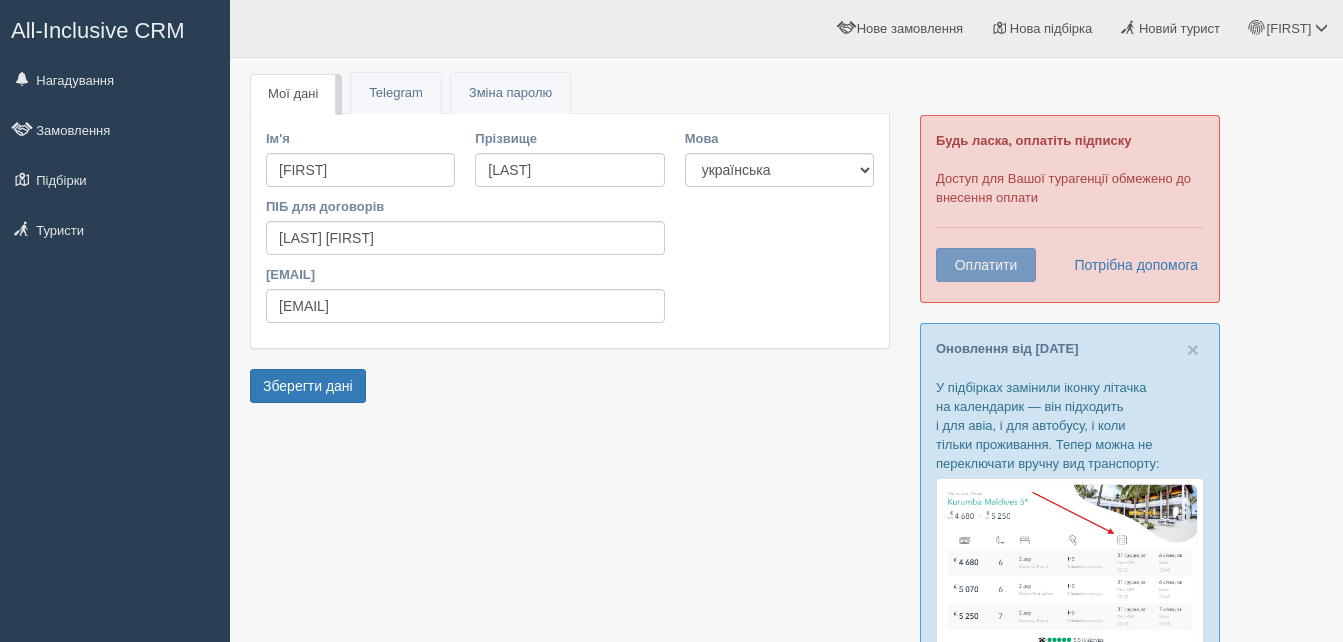 scroll, scrollTop: 0, scrollLeft: 0, axis: both 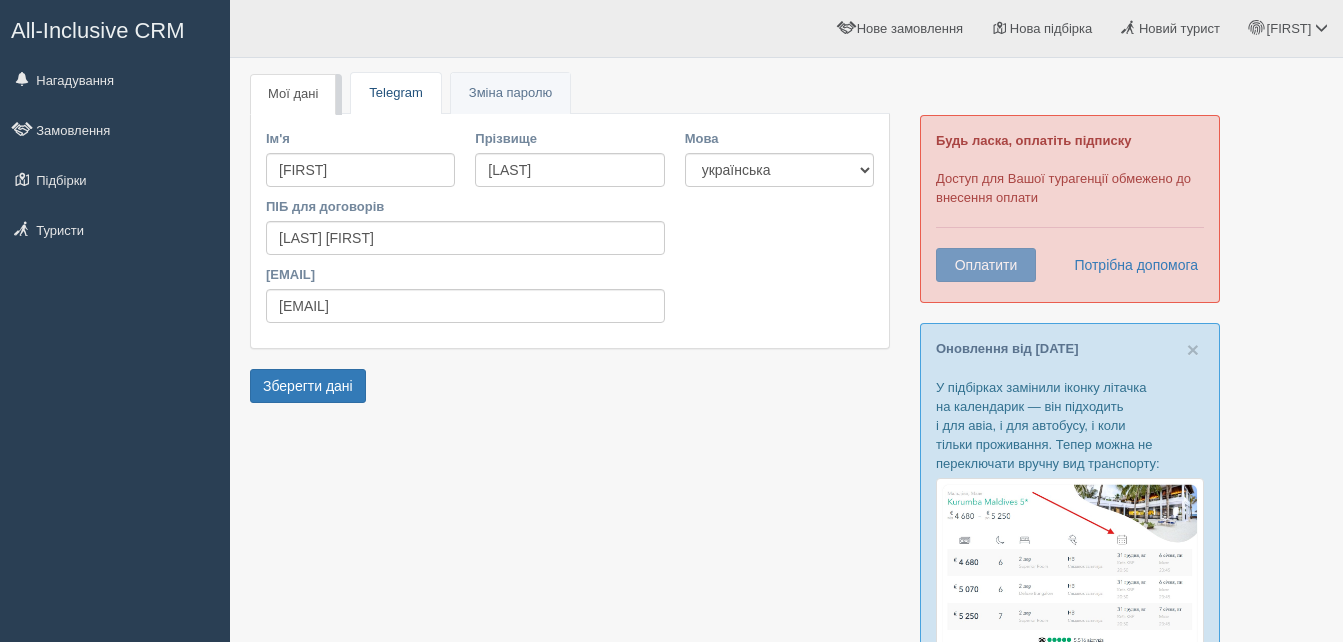 click on "Telegram" at bounding box center [395, 93] 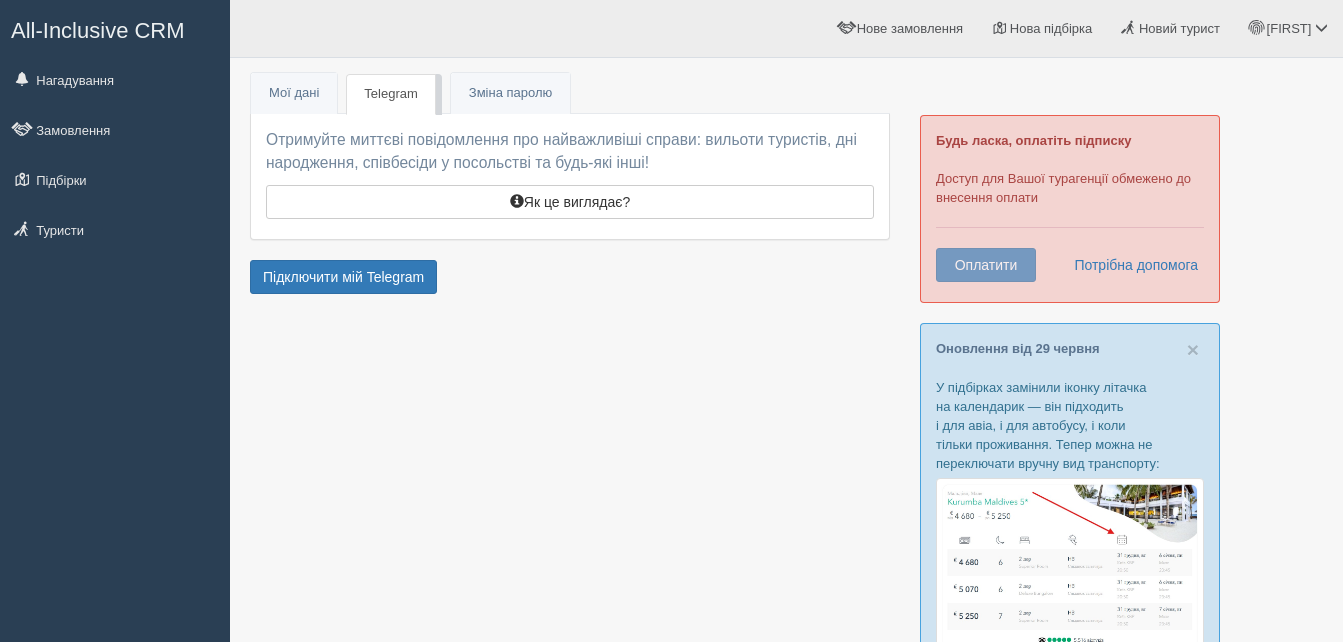 scroll, scrollTop: 0, scrollLeft: 0, axis: both 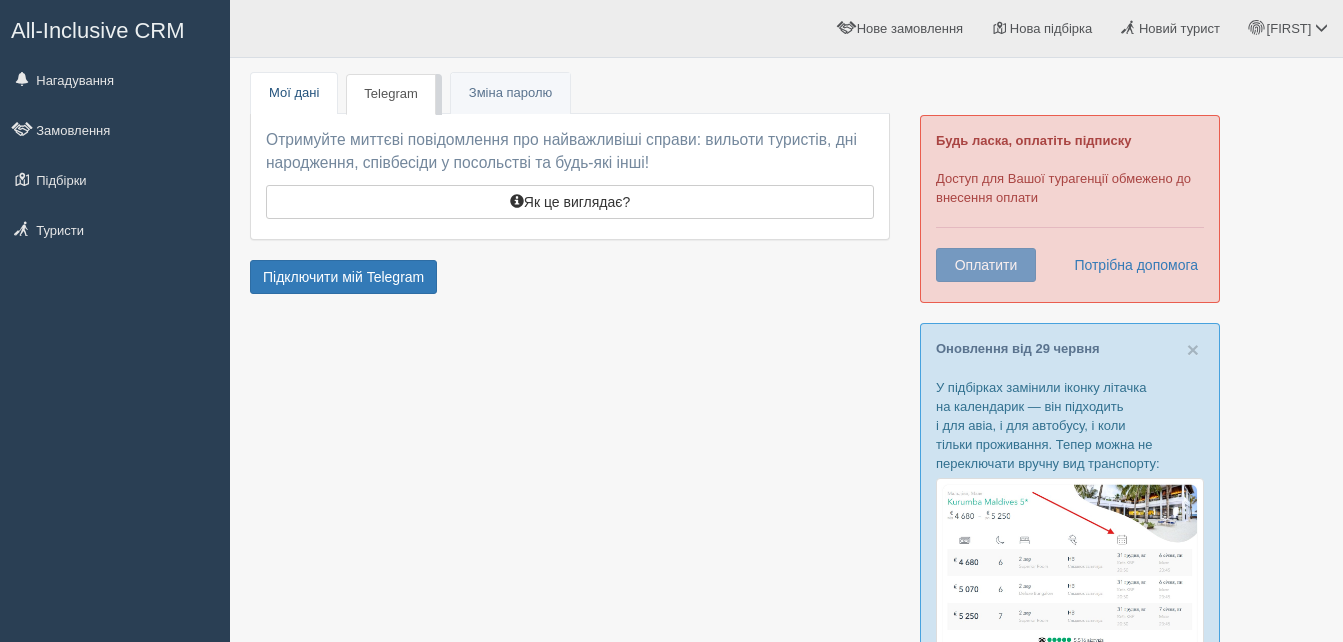 click on "Мої дані" at bounding box center (294, 93) 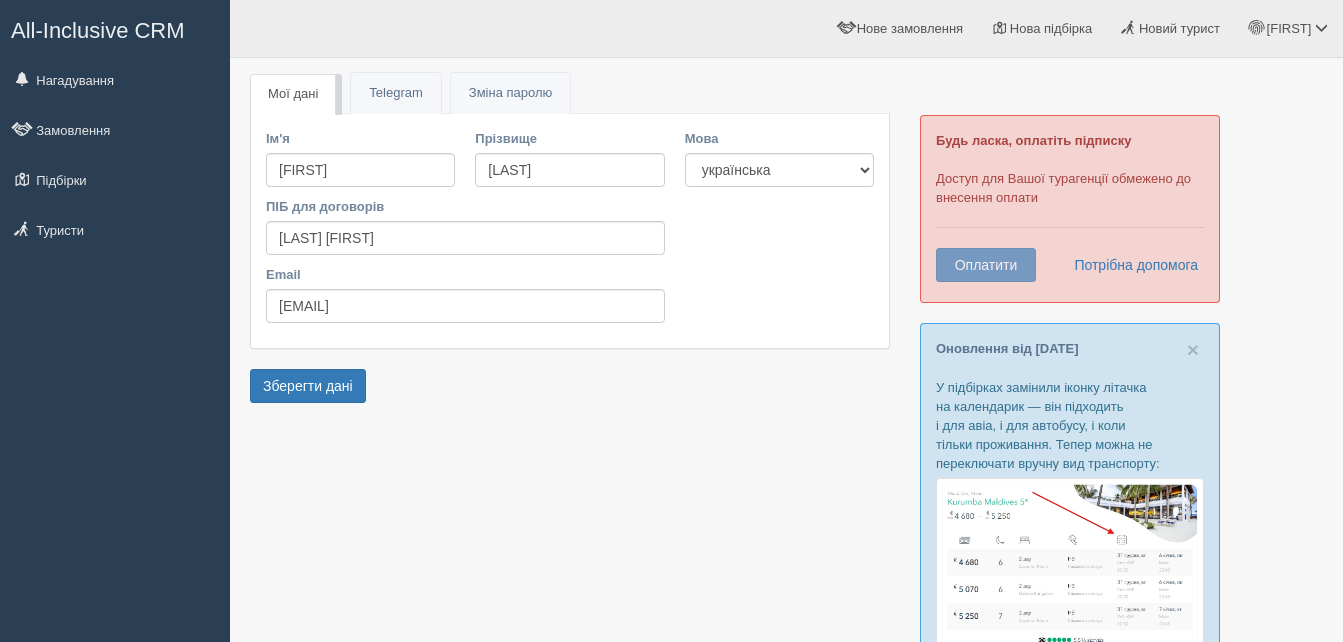 scroll, scrollTop: 0, scrollLeft: 0, axis: both 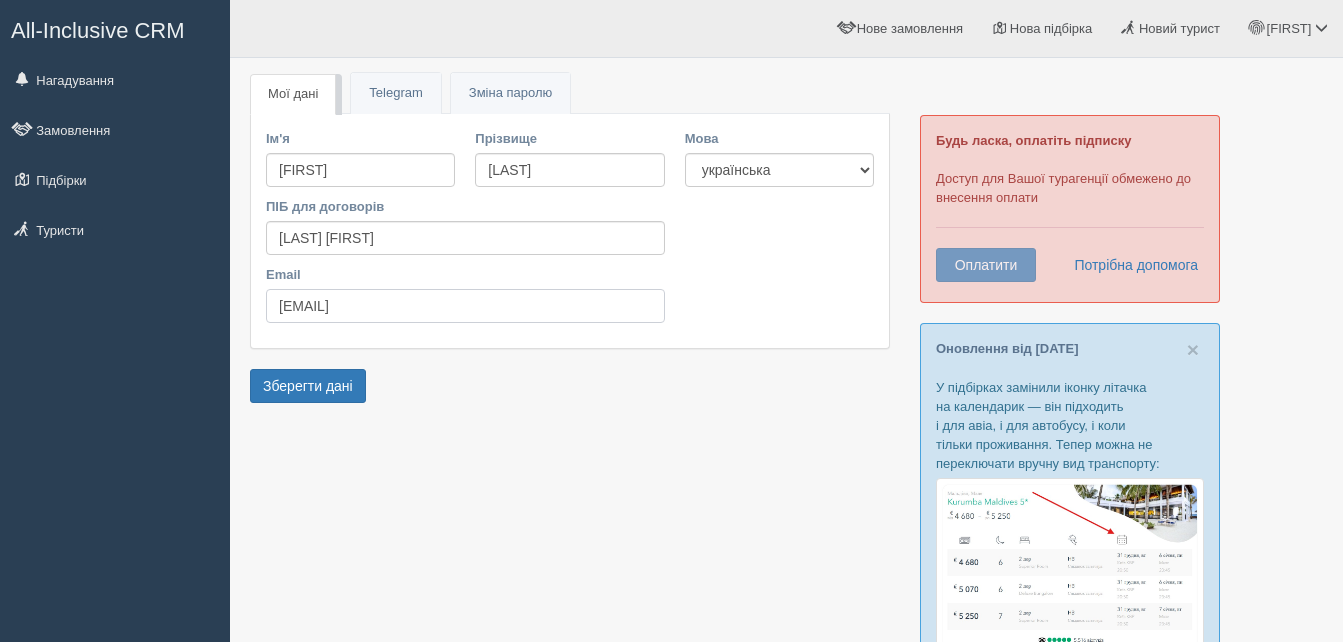 click on "ssdar13@ukr.net" at bounding box center (465, 306) 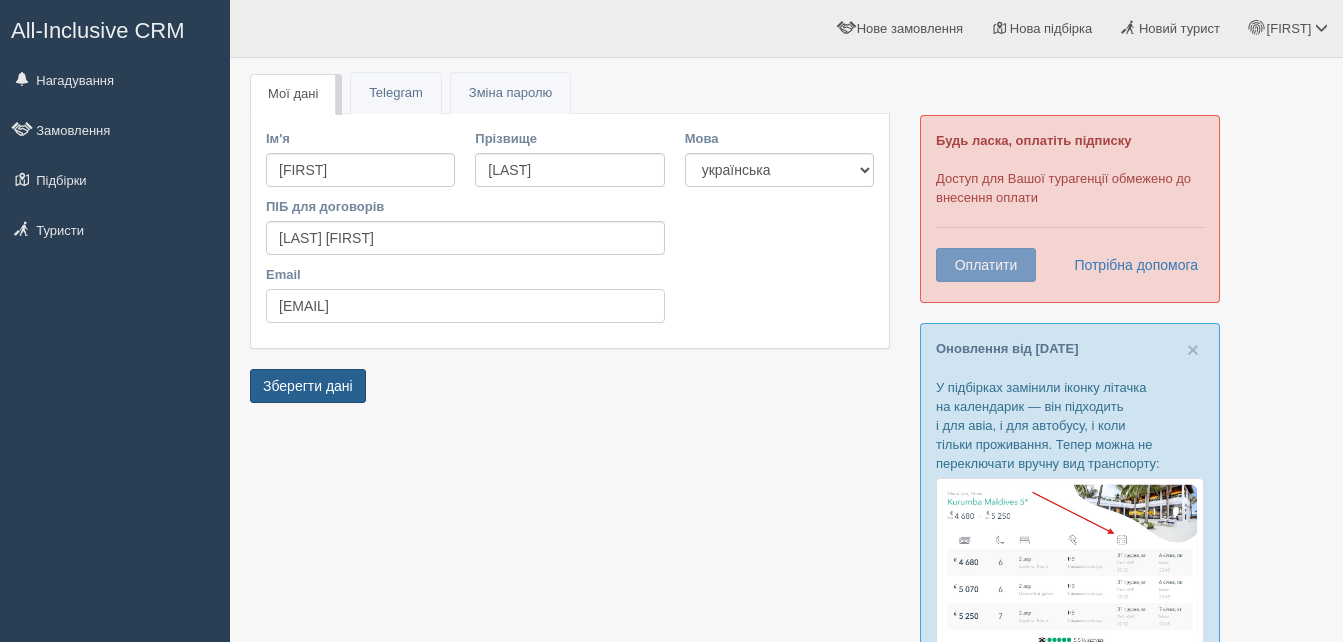 type on "ssdar13+xo@ukr.net" 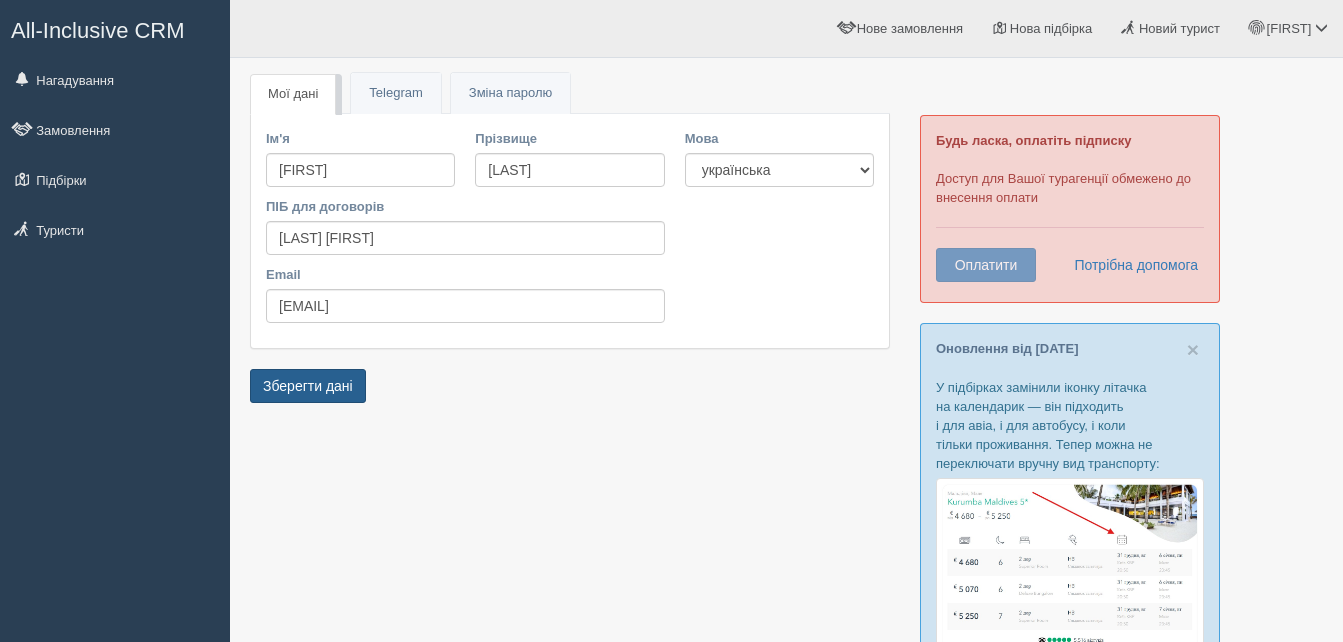 click on "Зберегти дані" at bounding box center [308, 386] 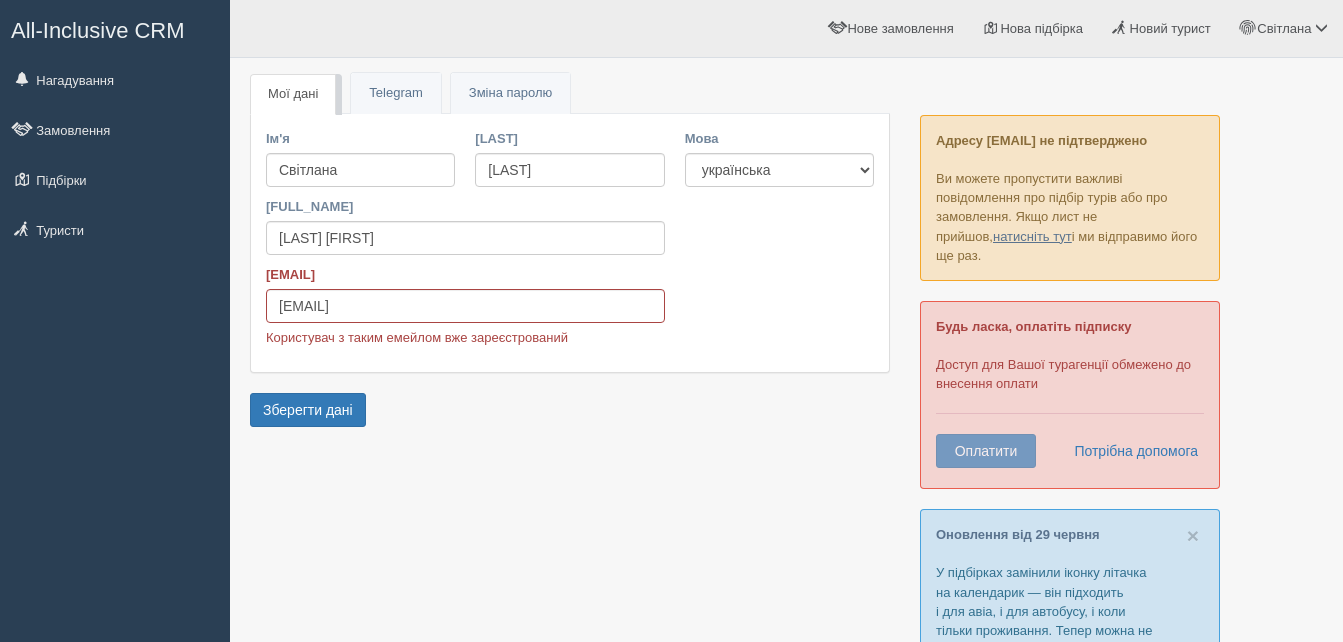 scroll, scrollTop: 0, scrollLeft: 0, axis: both 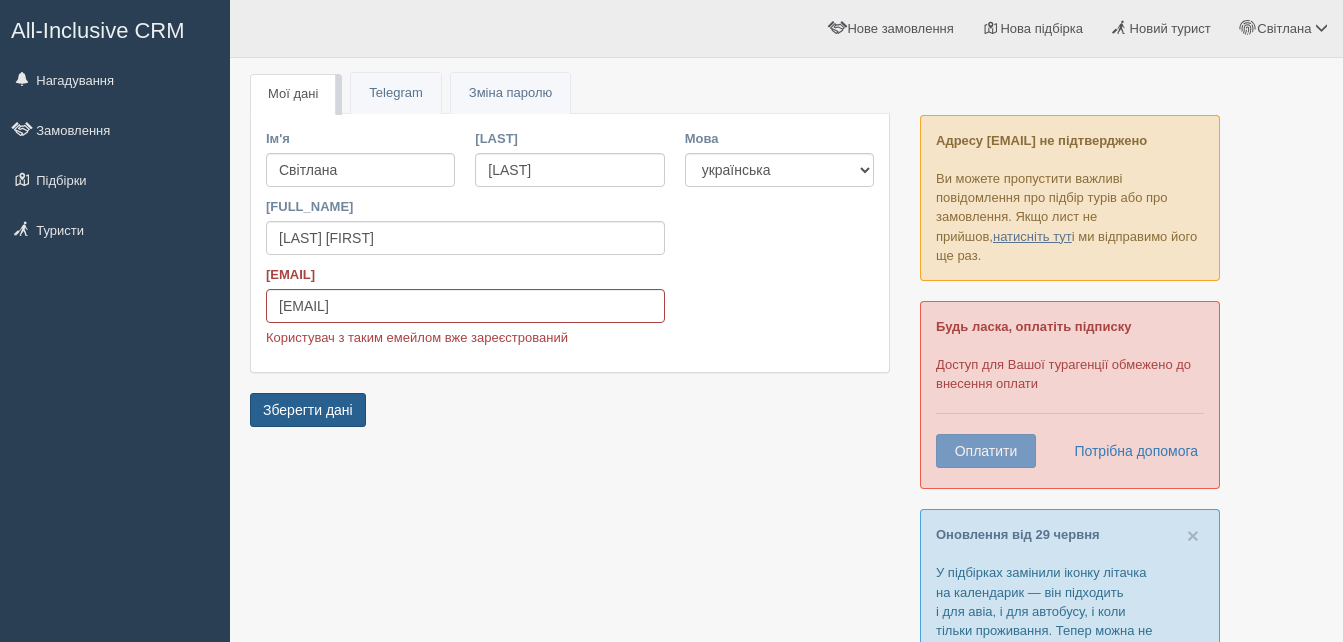 click on "Зберегти дані" at bounding box center [308, 410] 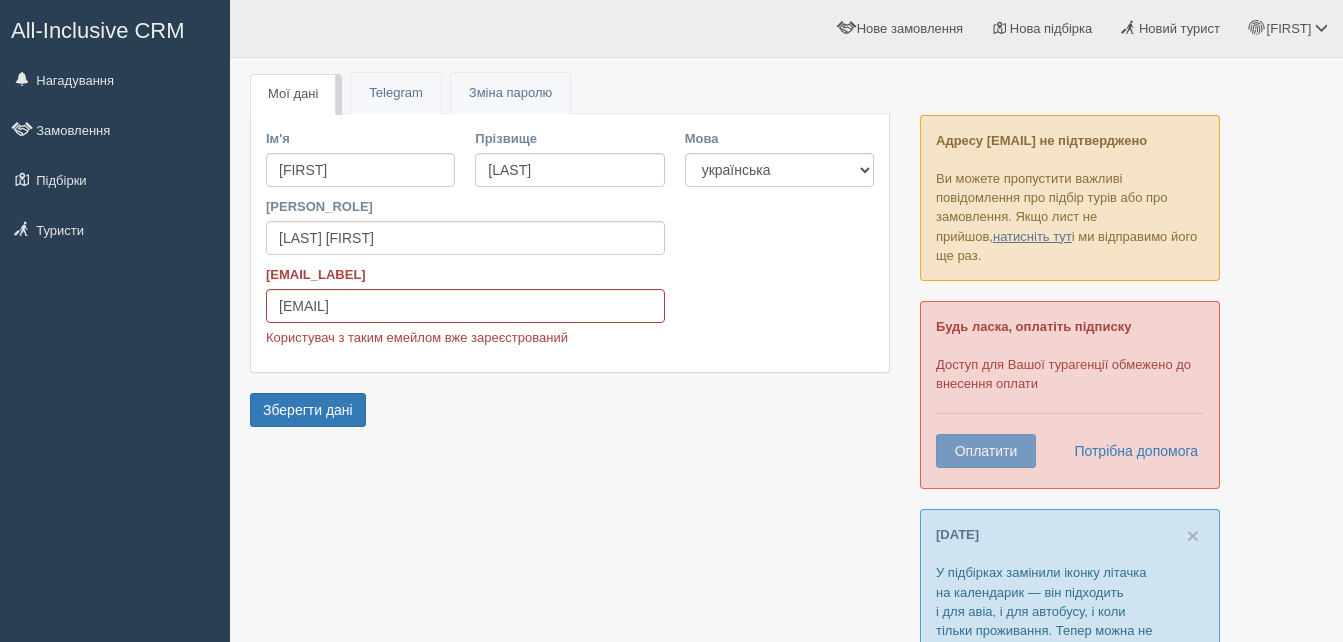 scroll, scrollTop: 0, scrollLeft: 0, axis: both 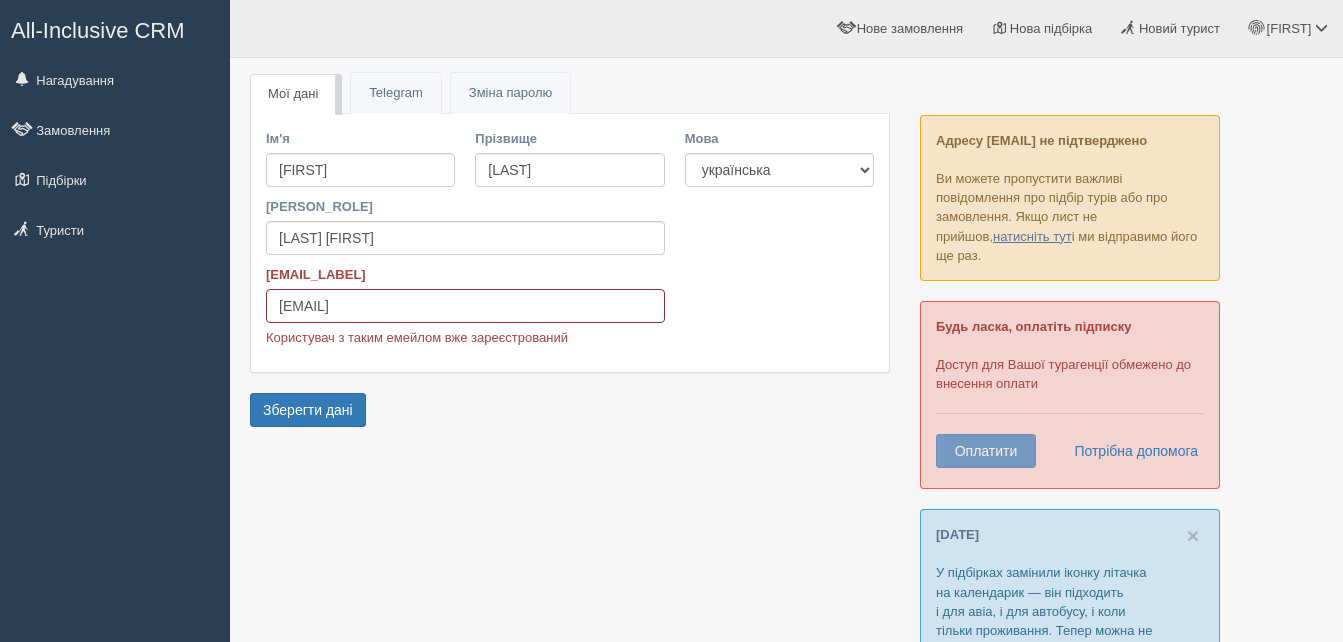 click on "[EMAIL]" at bounding box center [465, 306] 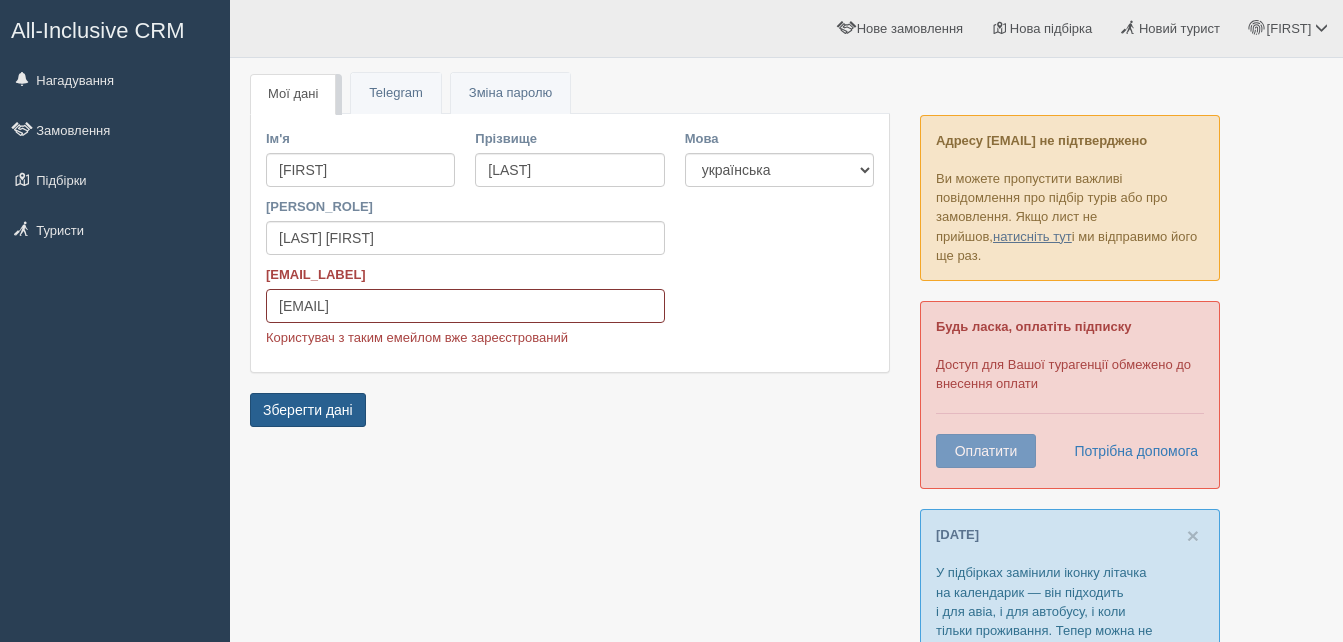 type on "[EMAIL]" 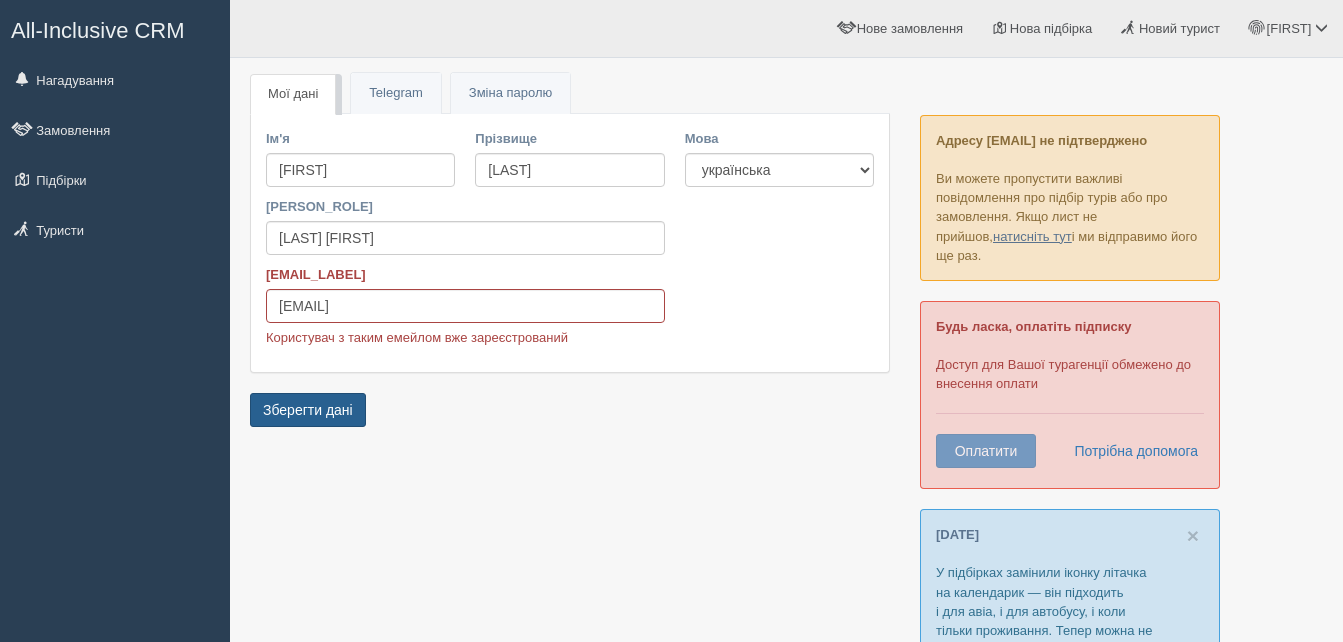 click on "Зберегти дані" at bounding box center (308, 410) 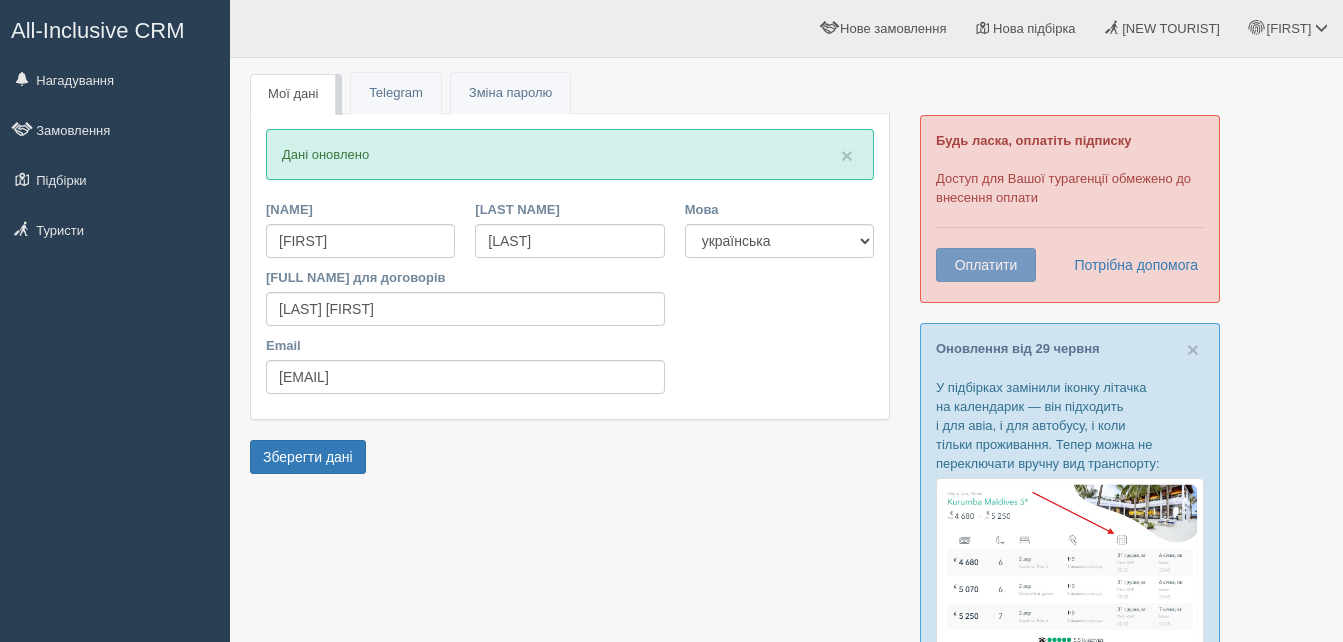 scroll, scrollTop: 0, scrollLeft: 0, axis: both 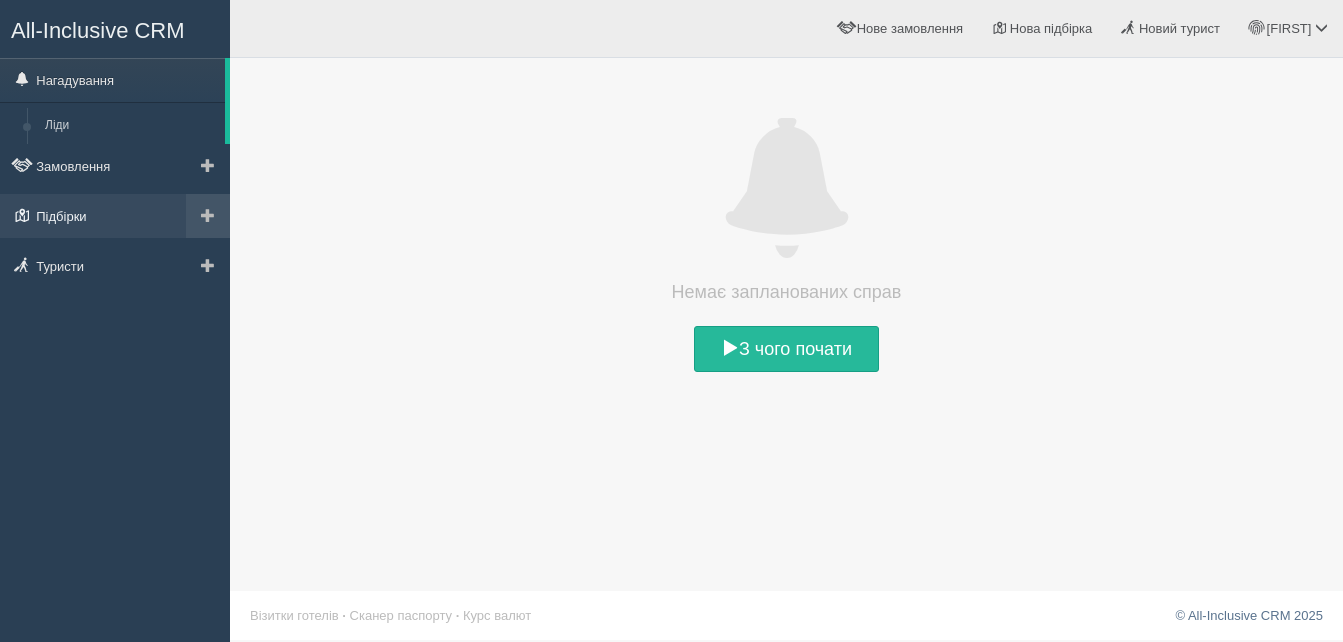click on "Підбірки" at bounding box center [115, 216] 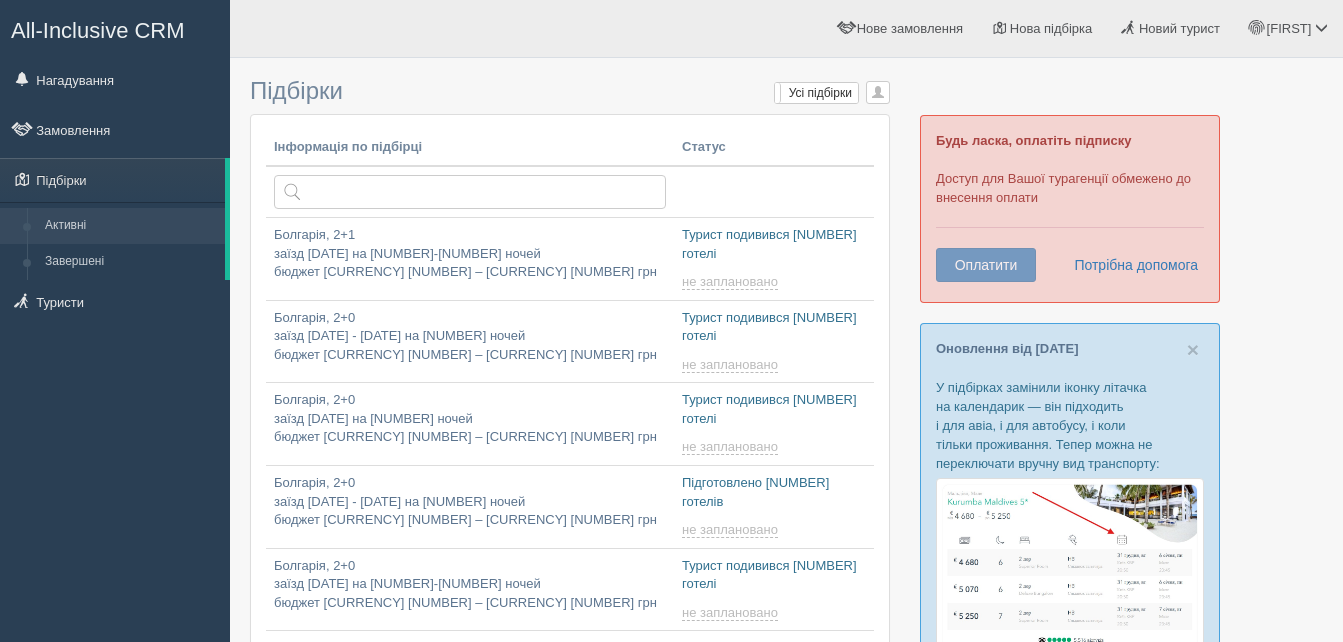 scroll, scrollTop: 0, scrollLeft: 0, axis: both 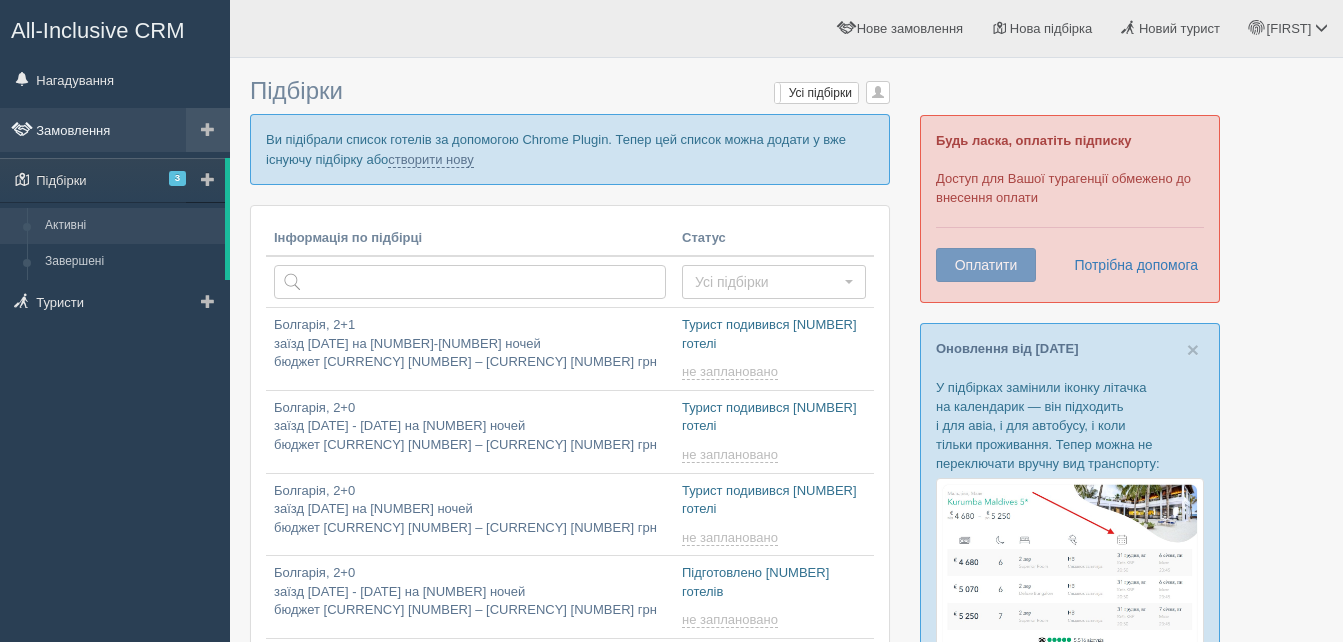 click on "Замовлення" at bounding box center (115, 130) 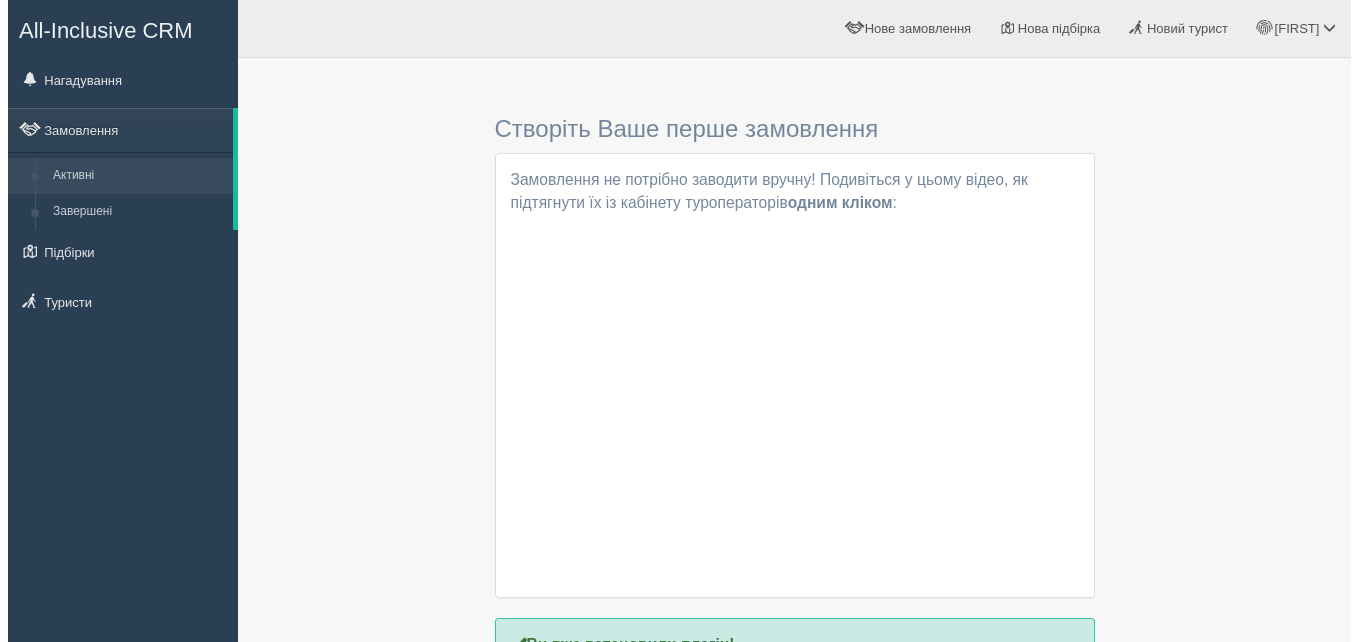 scroll, scrollTop: 0, scrollLeft: 0, axis: both 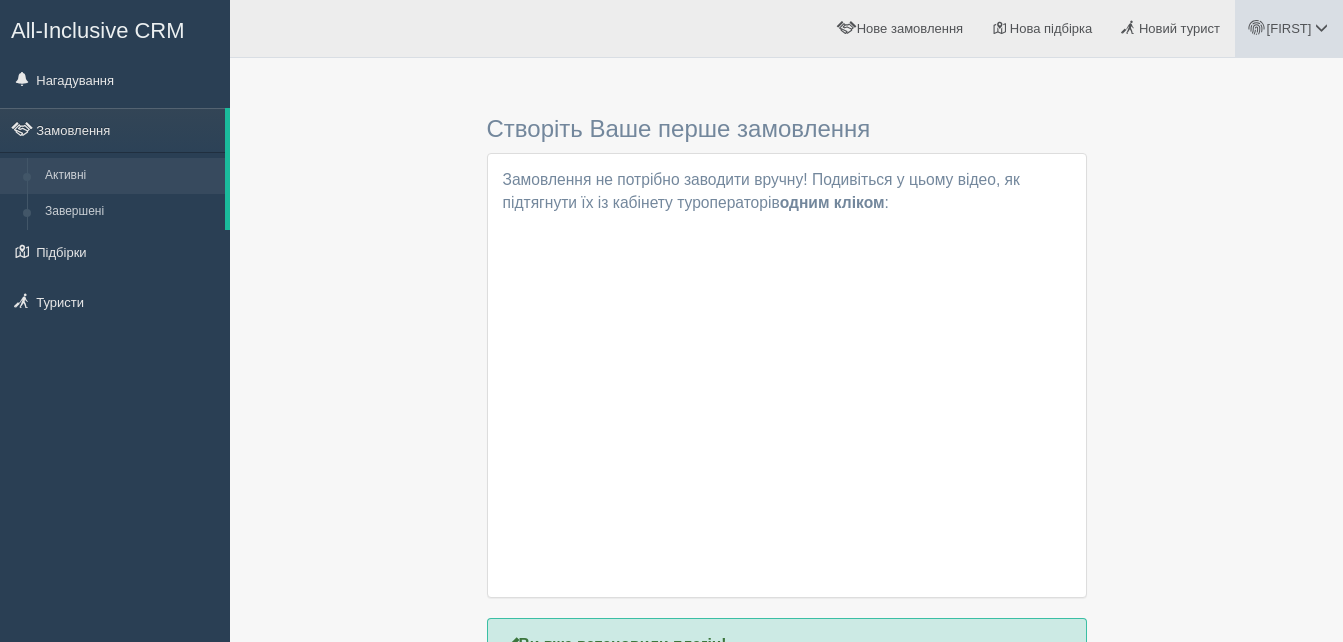 click on "[FIRST]" at bounding box center (1289, 28) 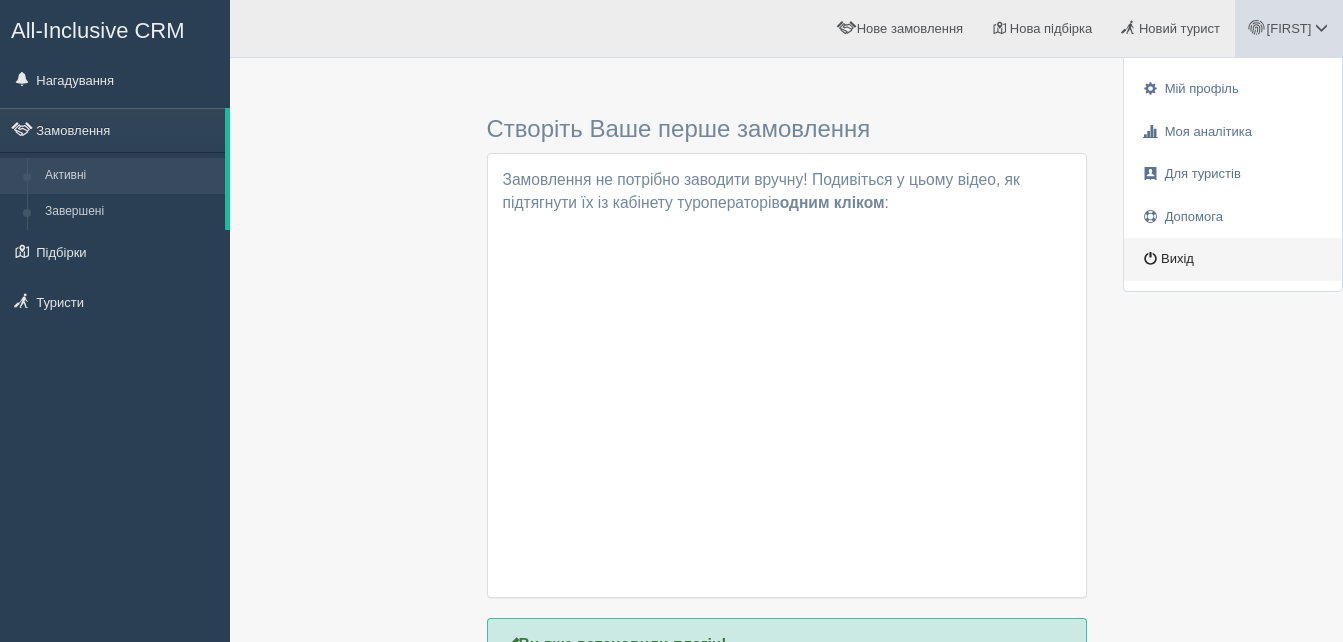 click on "Вихід" at bounding box center (1233, 259) 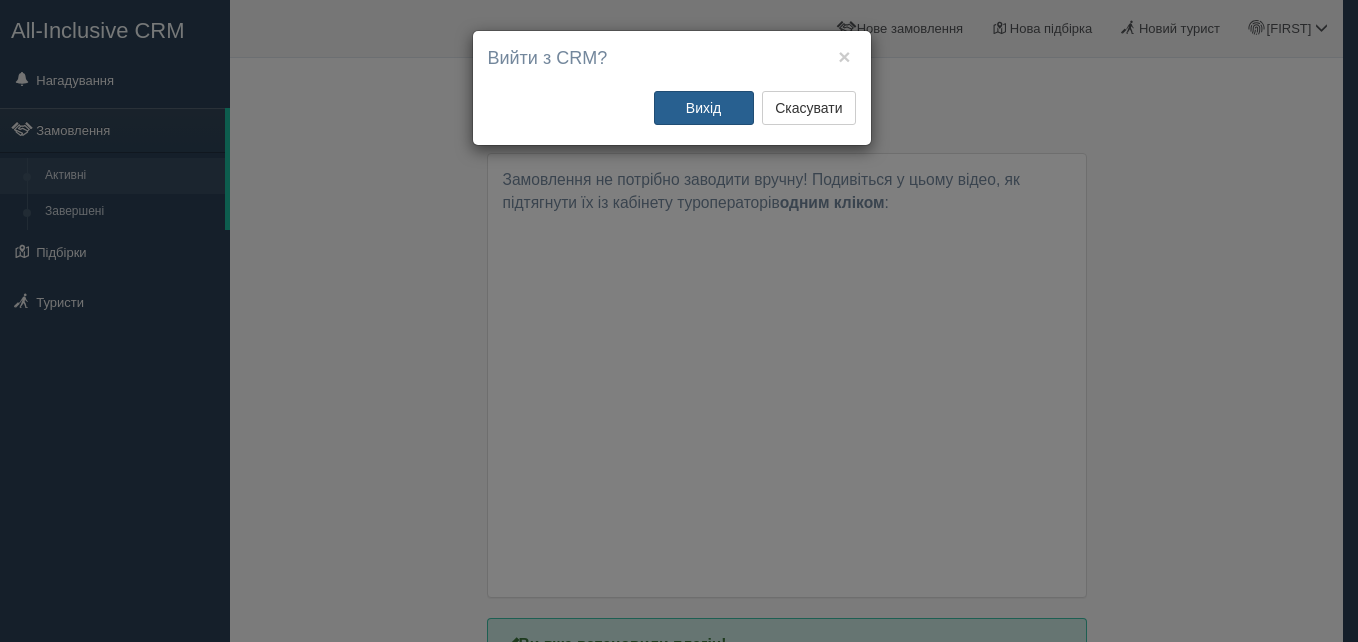 click on "Вихід" at bounding box center (704, 108) 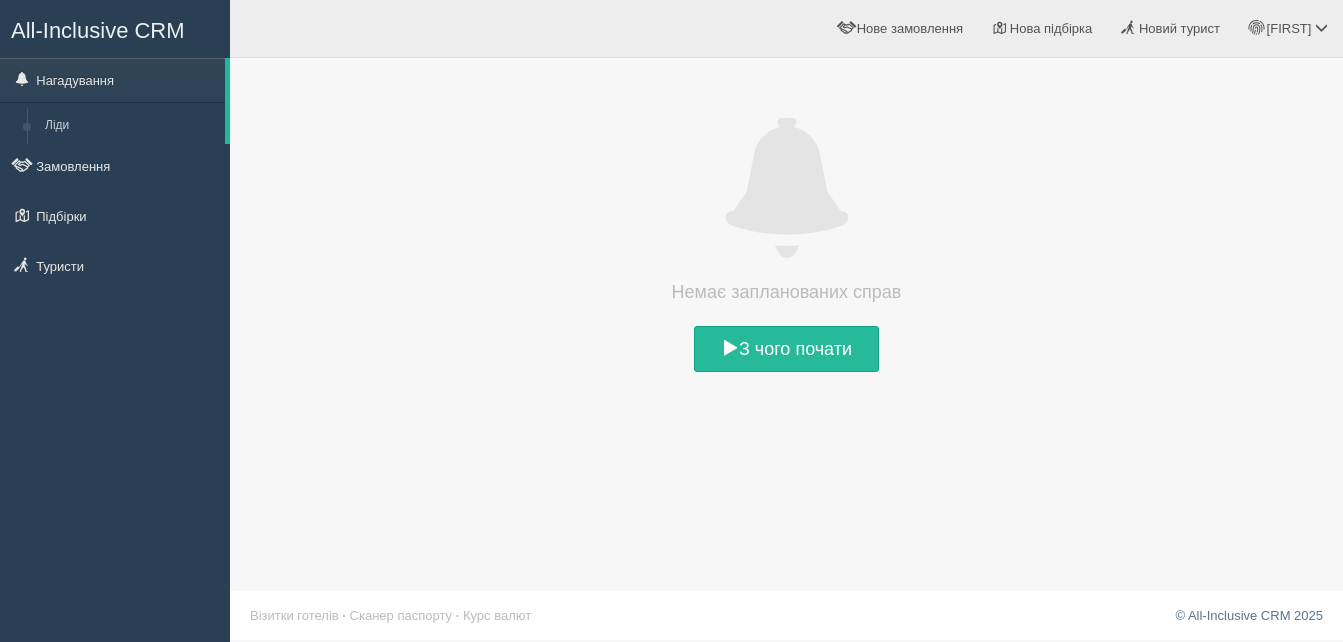 scroll, scrollTop: 0, scrollLeft: 0, axis: both 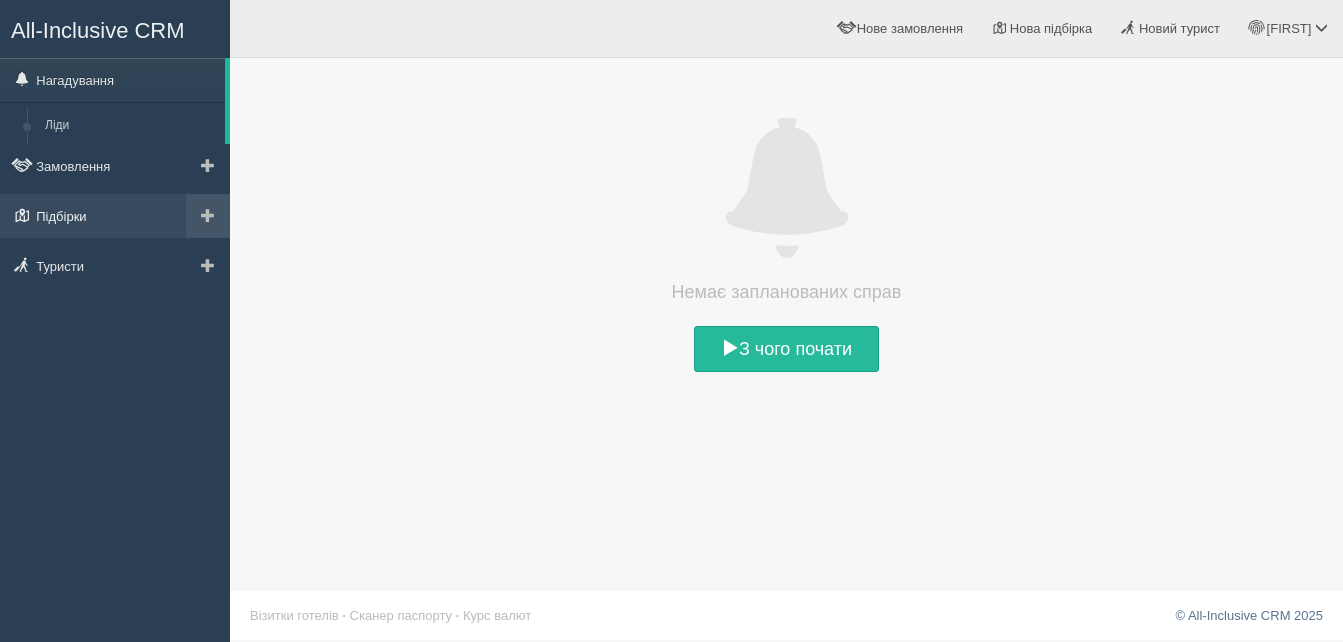 click on "Підбірки" at bounding box center [115, 216] 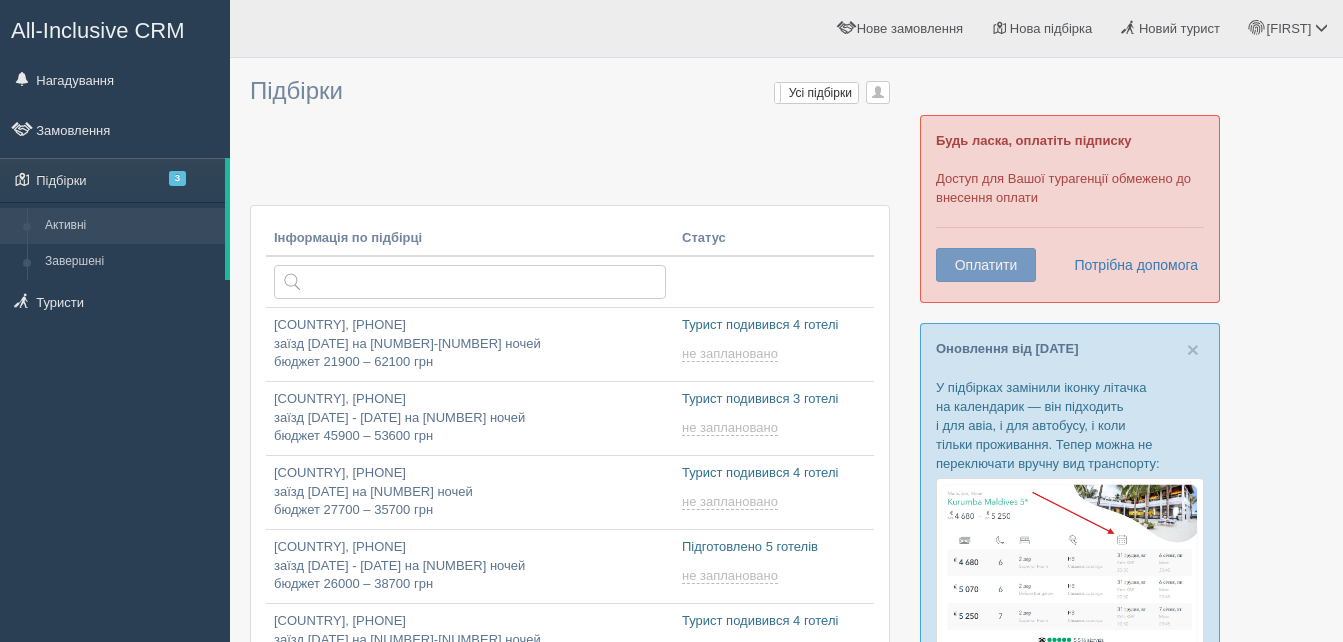 scroll, scrollTop: 0, scrollLeft: 0, axis: both 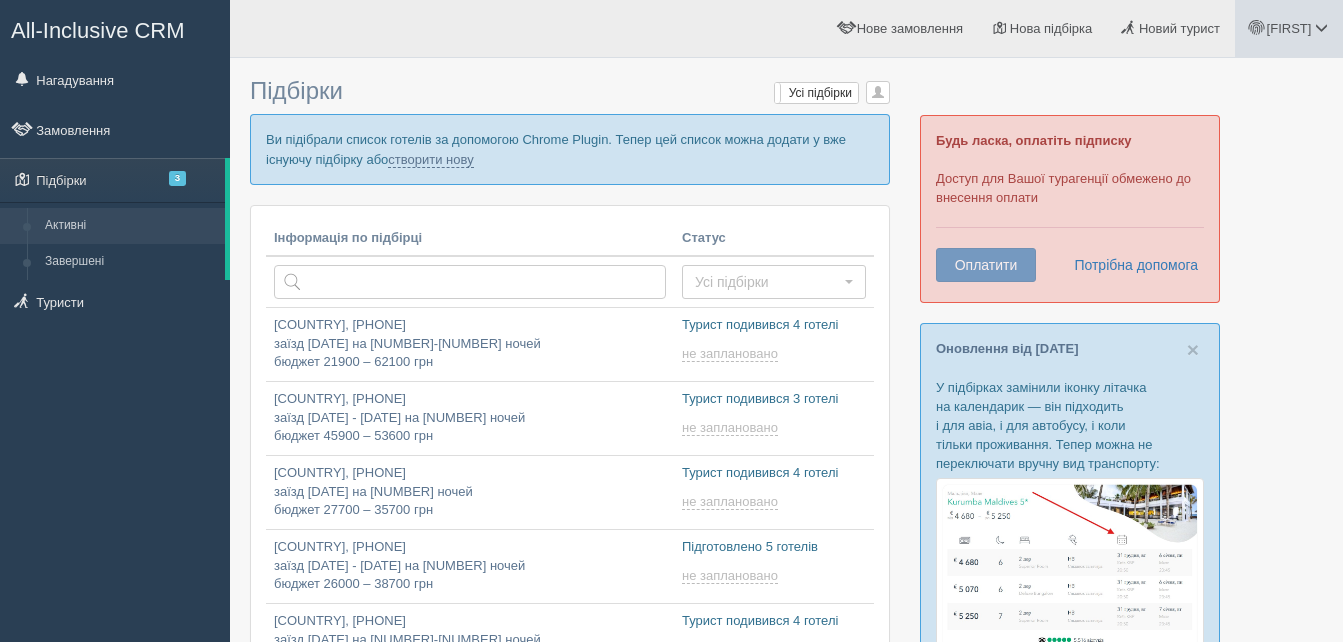 click on "Світлана" at bounding box center [1289, 28] 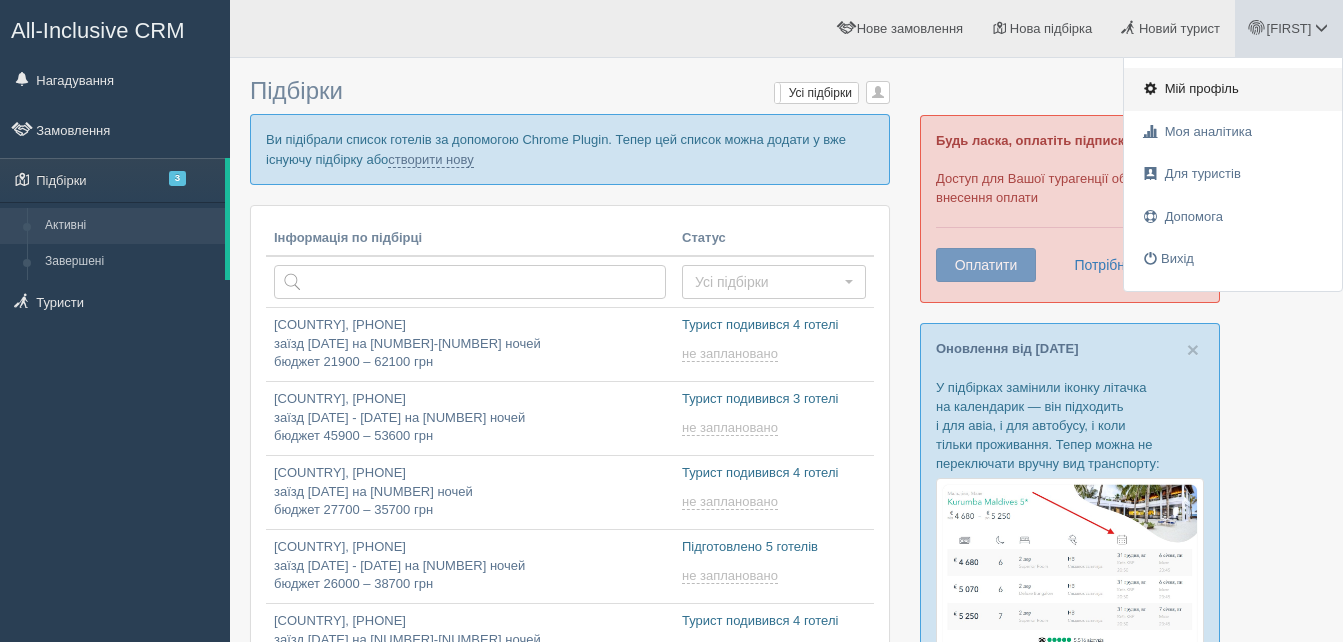 click on "Мій профіль" at bounding box center [1202, 88] 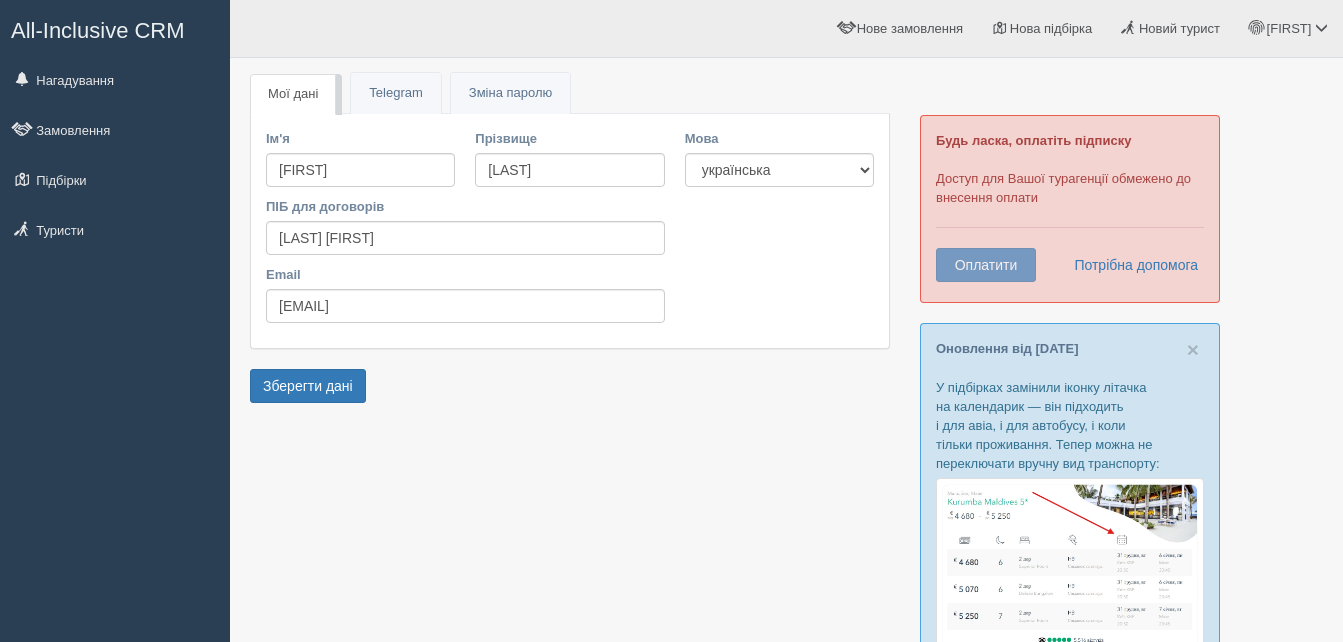 scroll, scrollTop: 0, scrollLeft: 0, axis: both 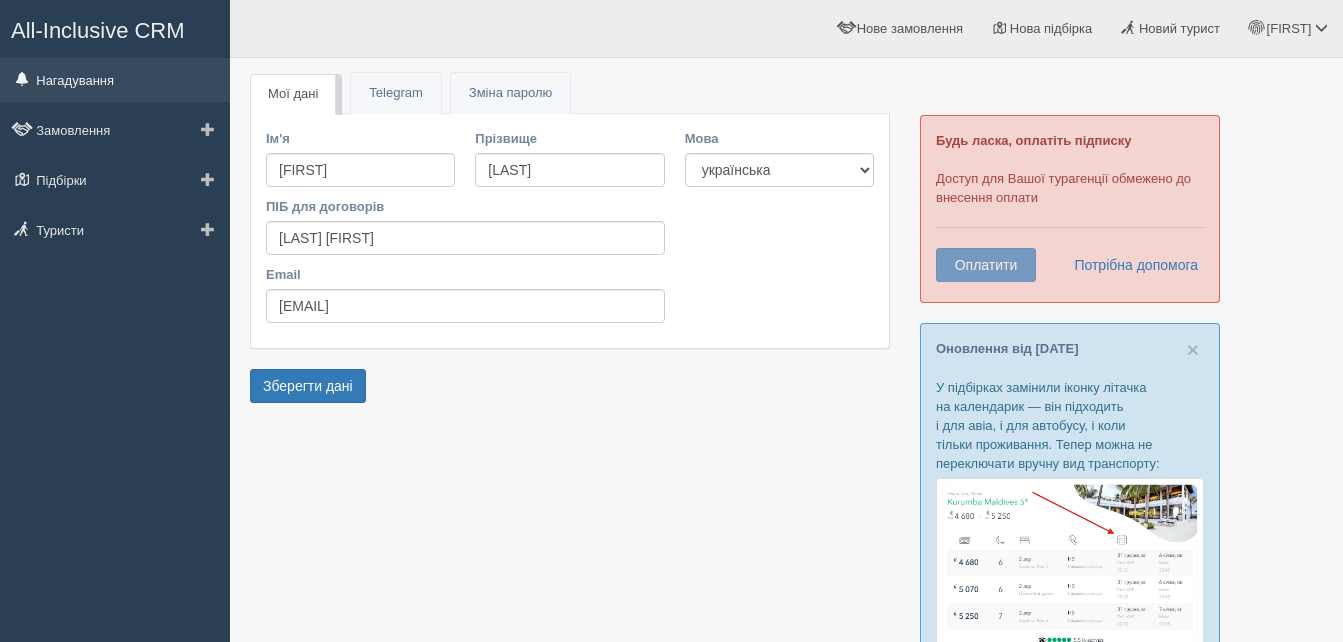 click on "Нагадування" at bounding box center (115, 80) 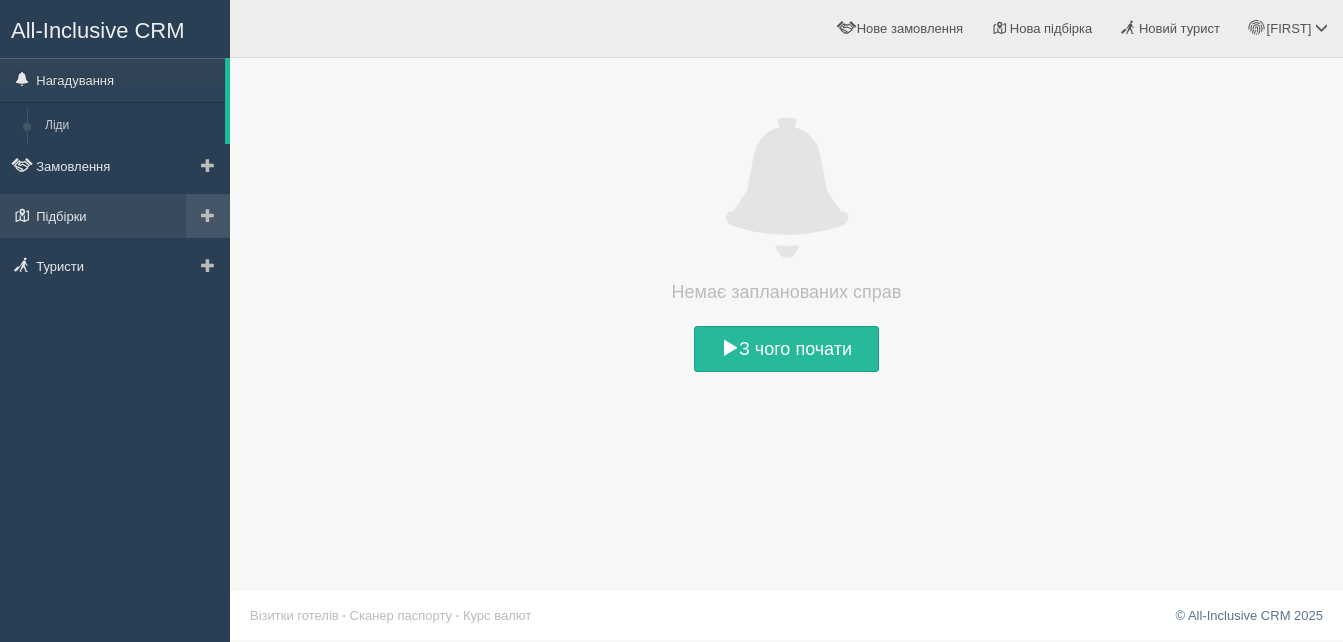 scroll, scrollTop: 0, scrollLeft: 0, axis: both 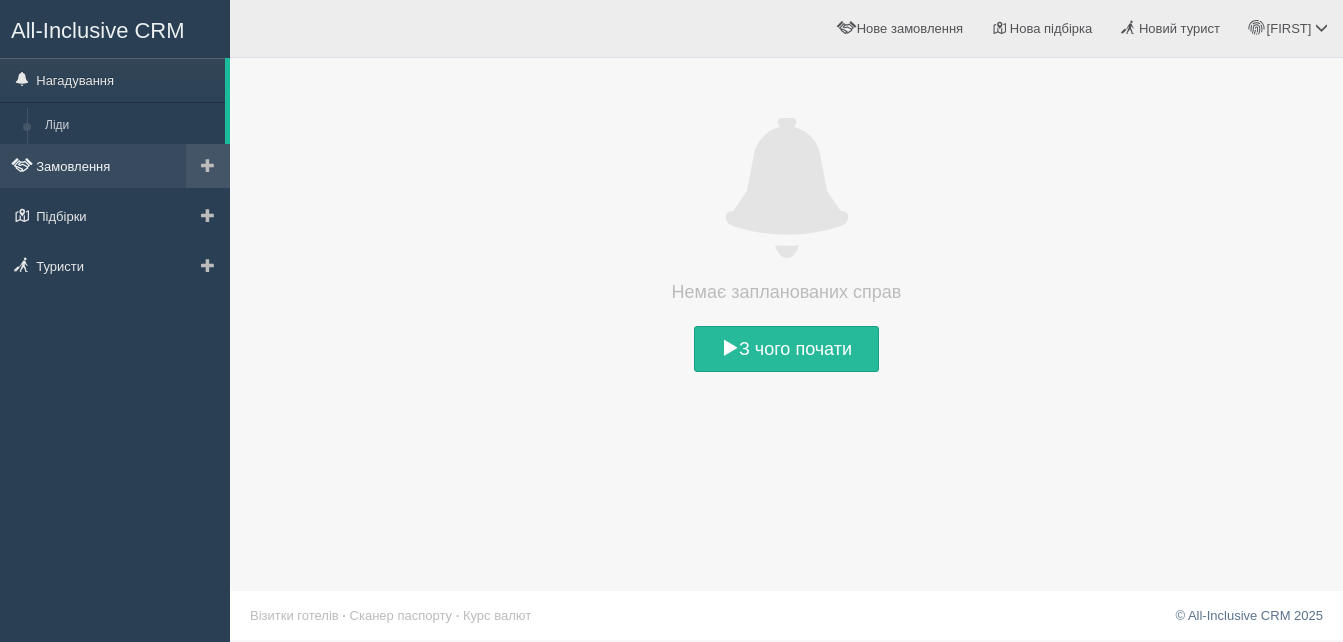 click on "Замовлення" at bounding box center (115, 166) 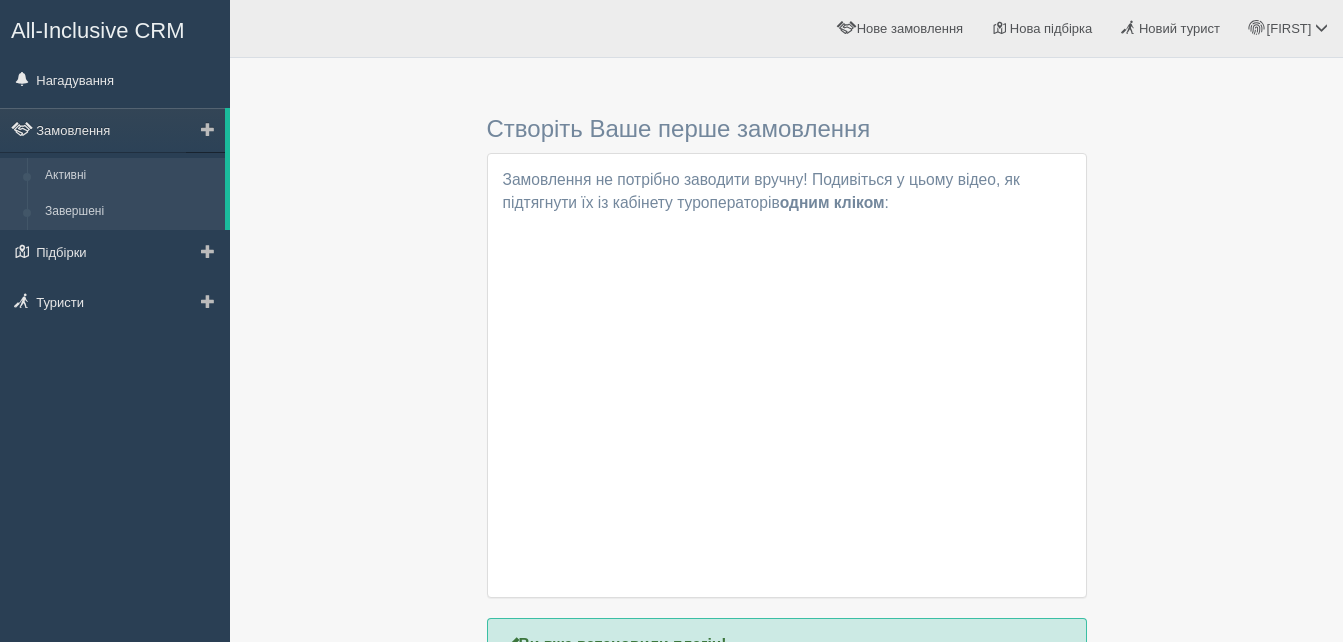 scroll, scrollTop: 0, scrollLeft: 0, axis: both 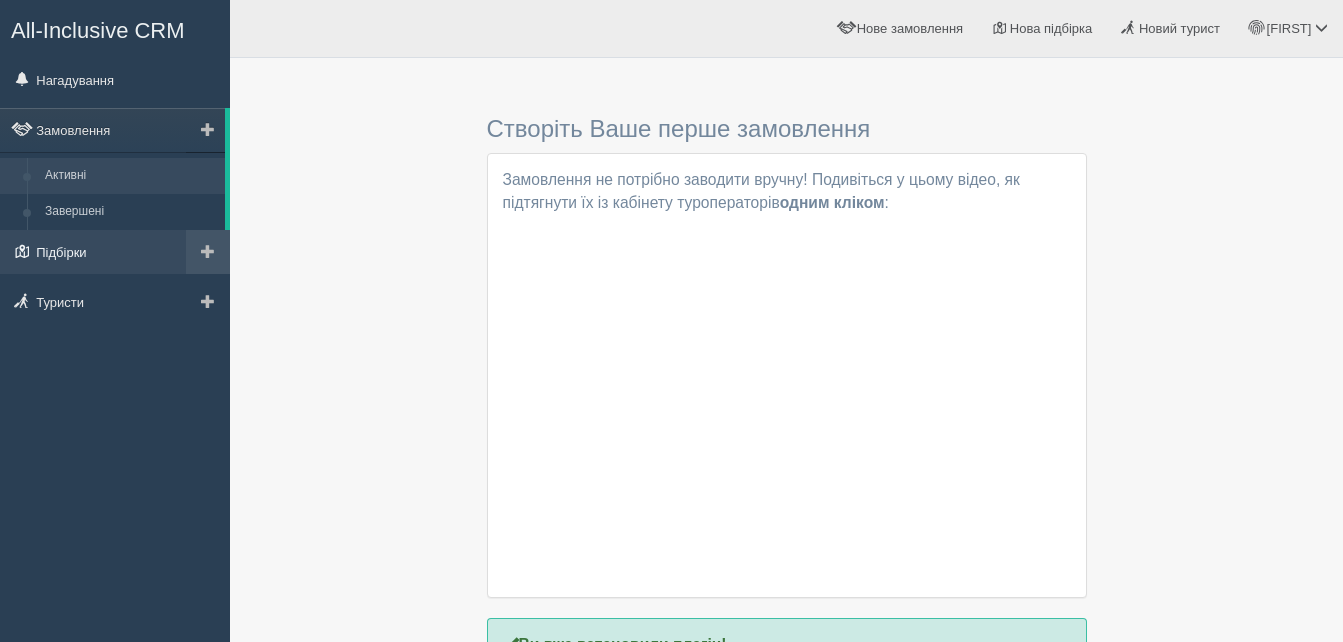 click on "Підбірки" at bounding box center [115, 252] 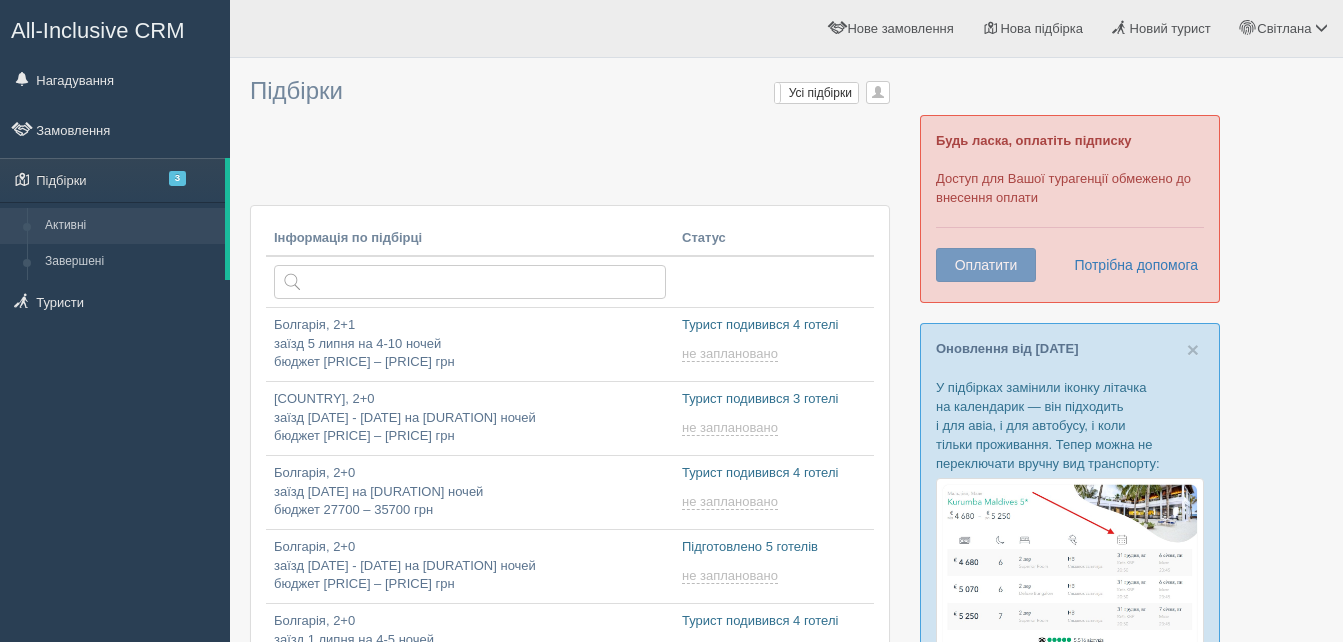 scroll, scrollTop: 0, scrollLeft: 0, axis: both 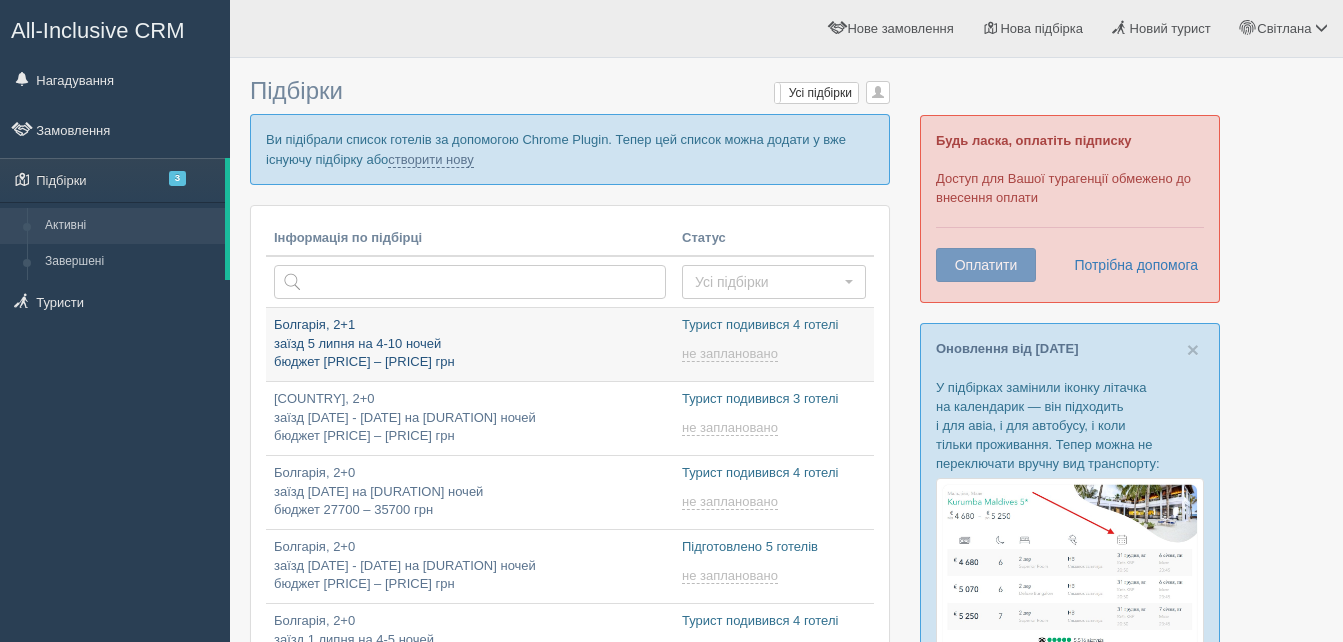 click on "[COUNTRY], 2+1 заїзд 5 липня на 4-10 ночей бюджет 21900 – 62100 грн" at bounding box center (470, 344) 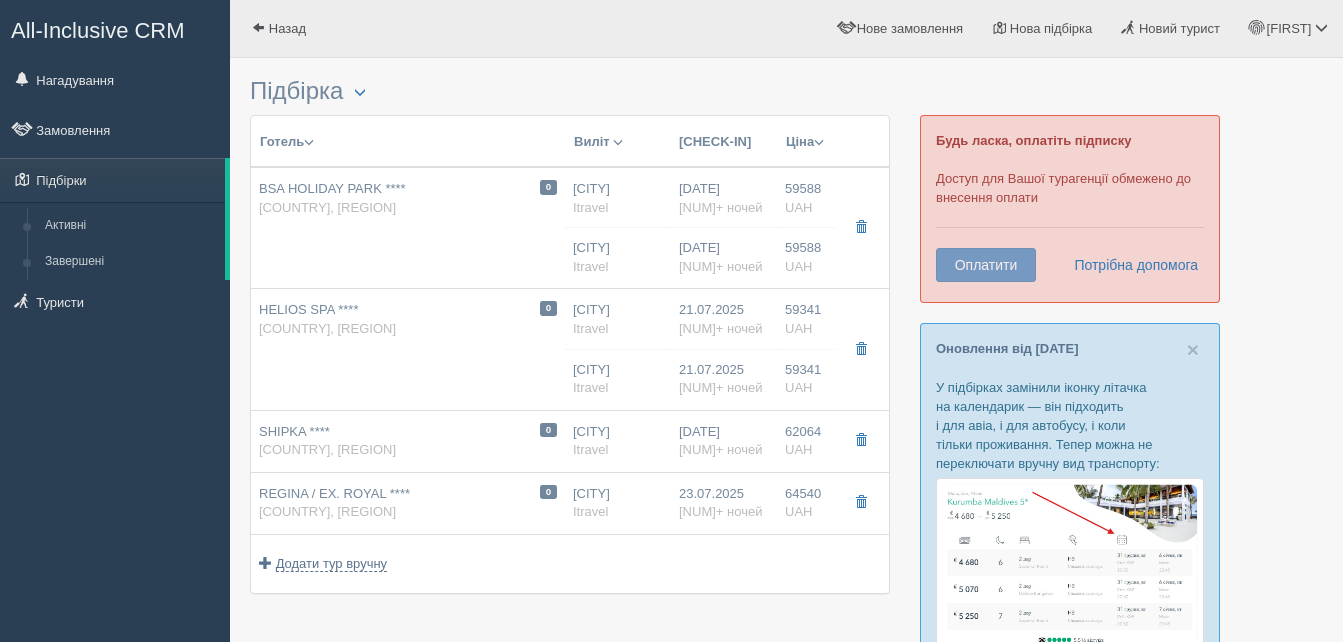 scroll, scrollTop: 0, scrollLeft: 0, axis: both 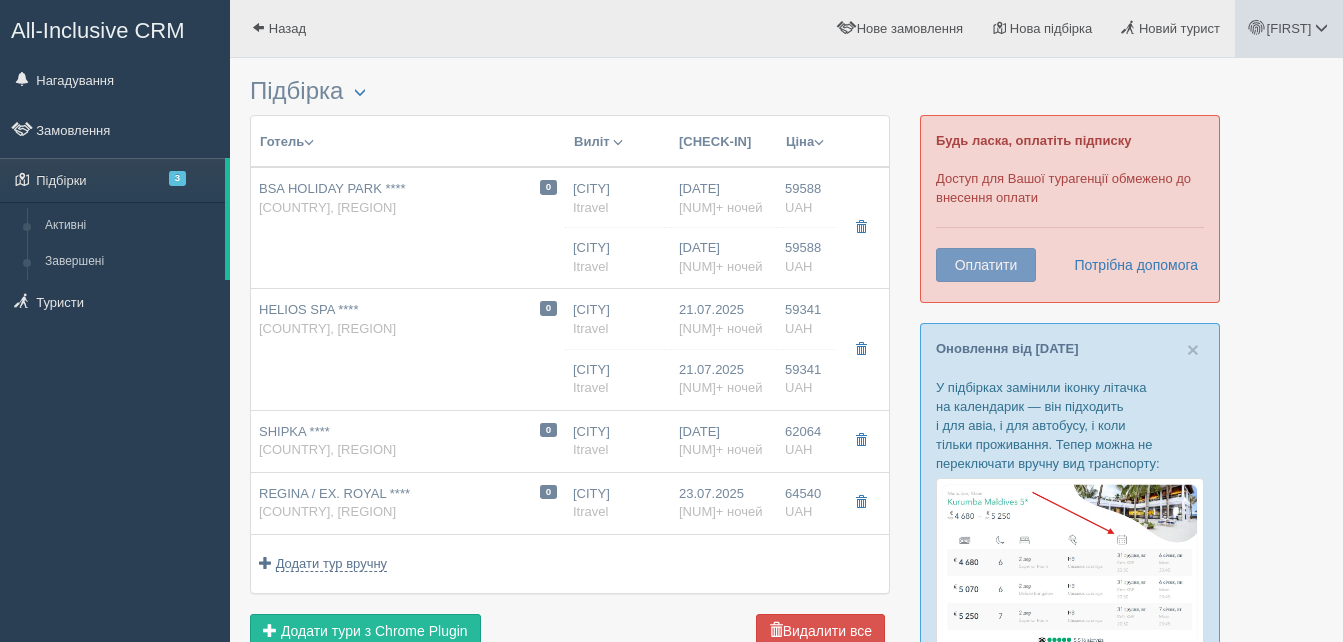 click at bounding box center [1321, 27] 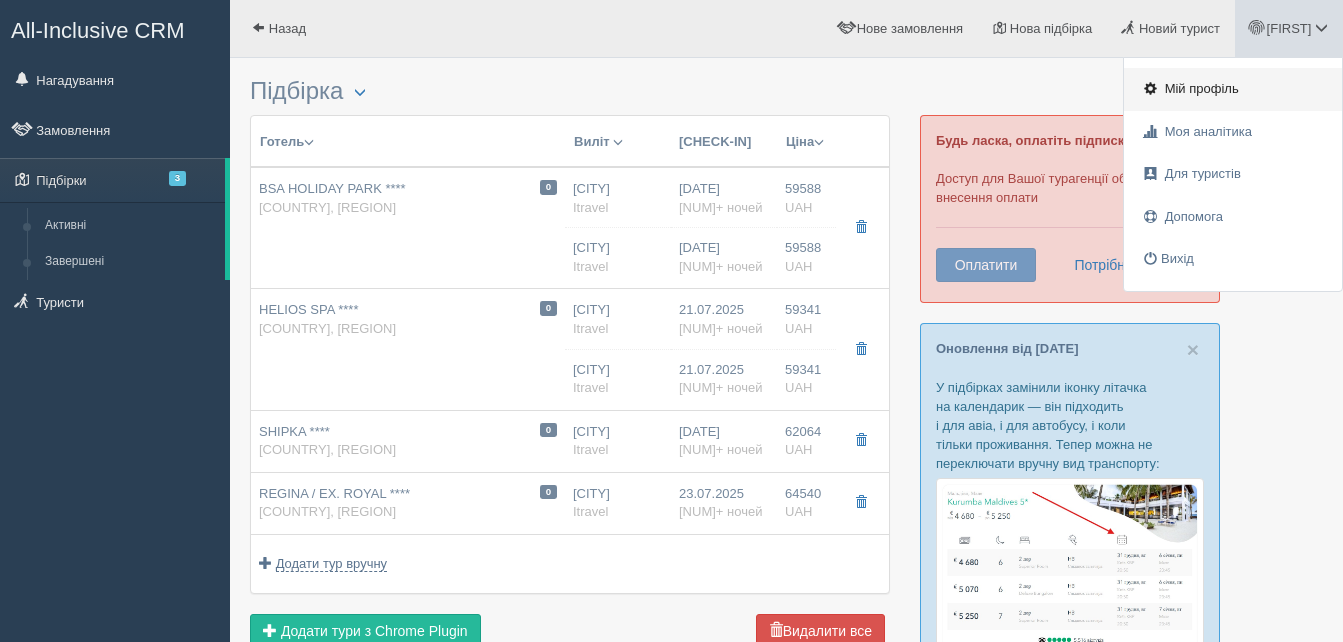 click on "Мій профіль" at bounding box center [1202, 88] 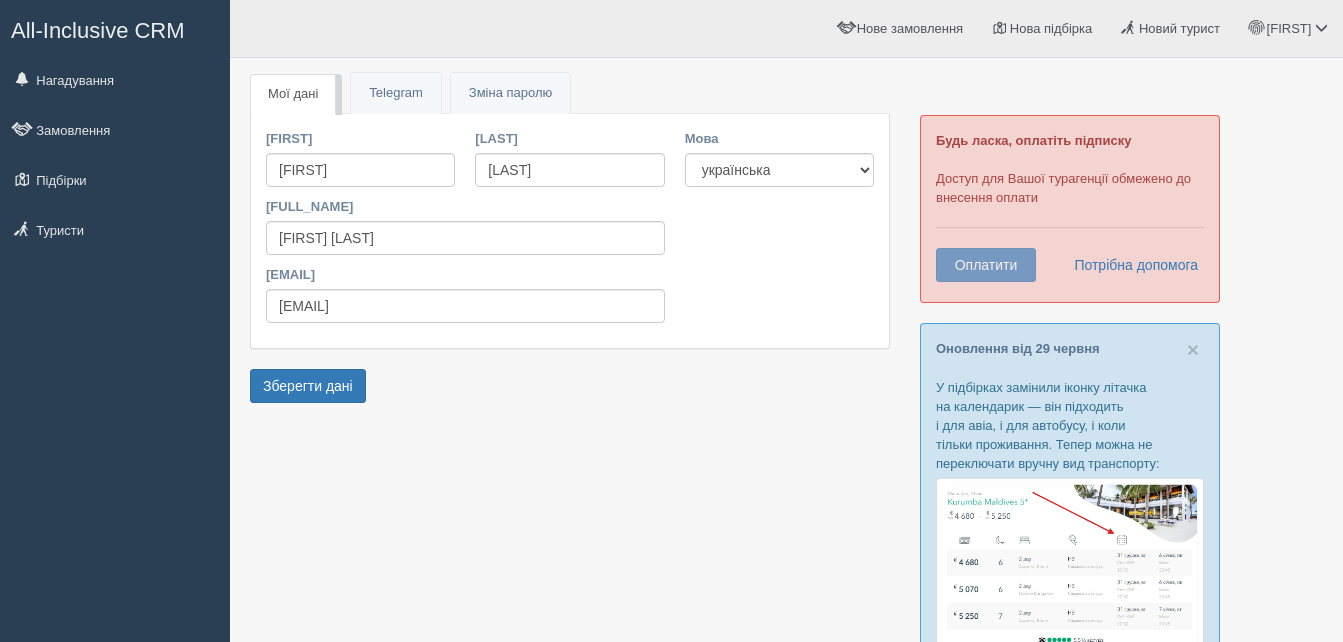 scroll, scrollTop: 0, scrollLeft: 0, axis: both 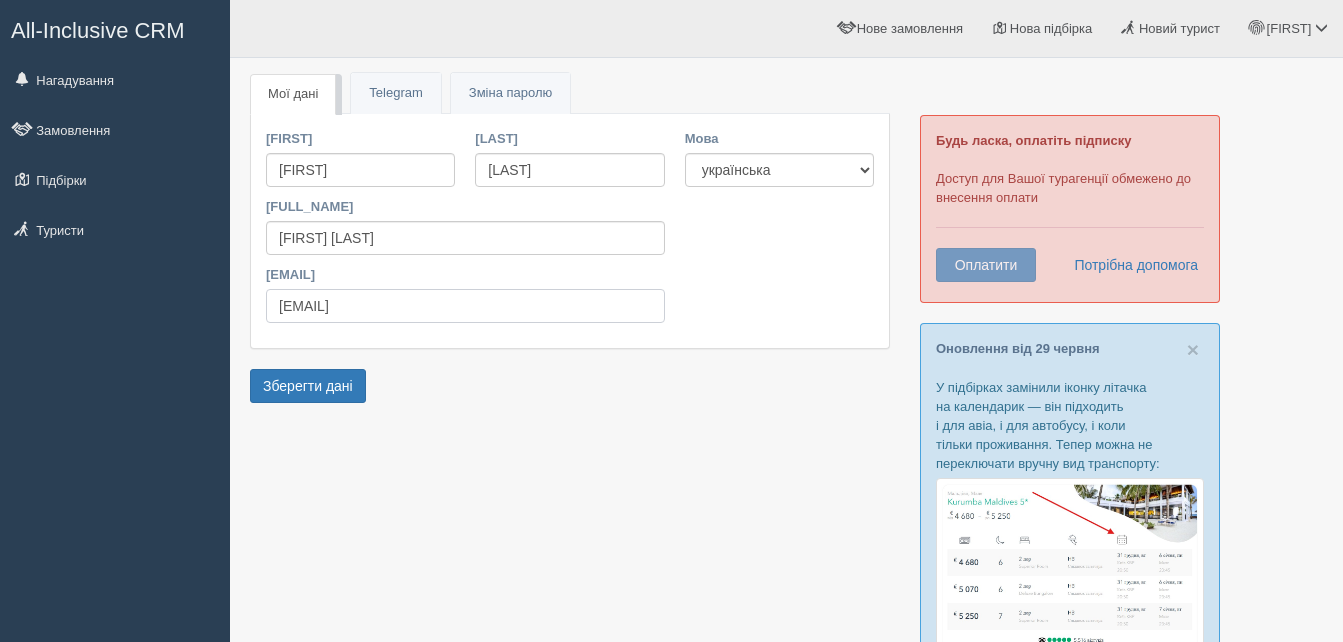 click on "[EMAIL]" at bounding box center [465, 306] 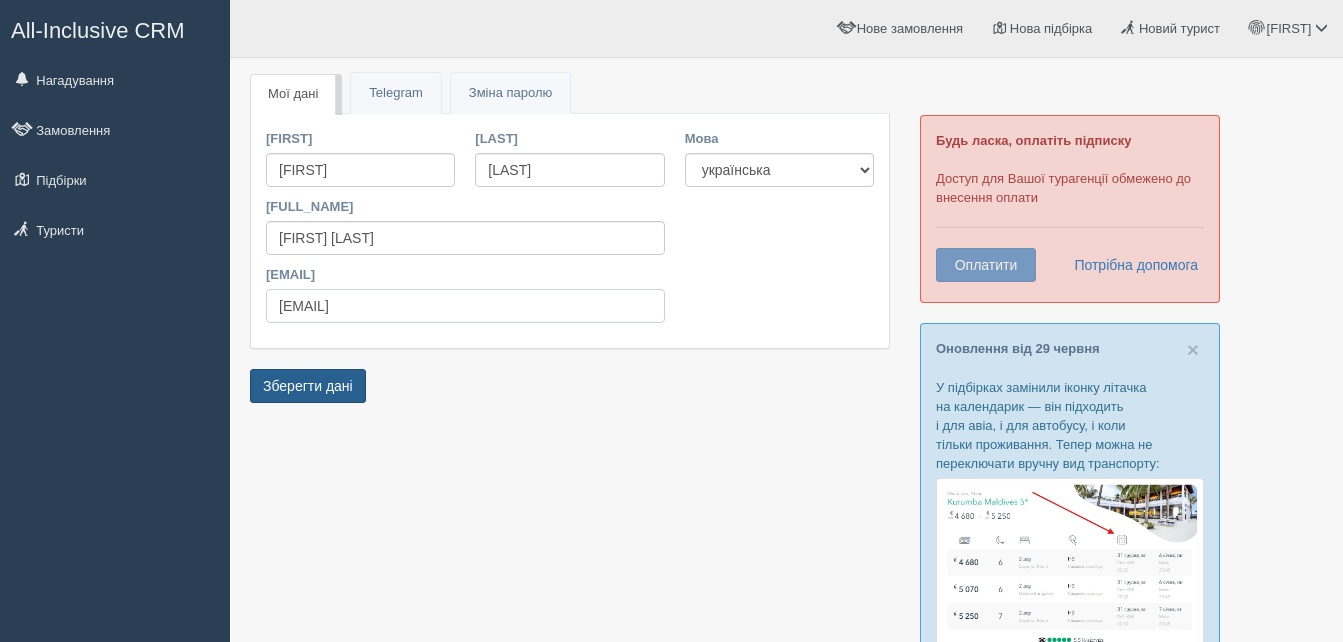 type on "[EMAIL]" 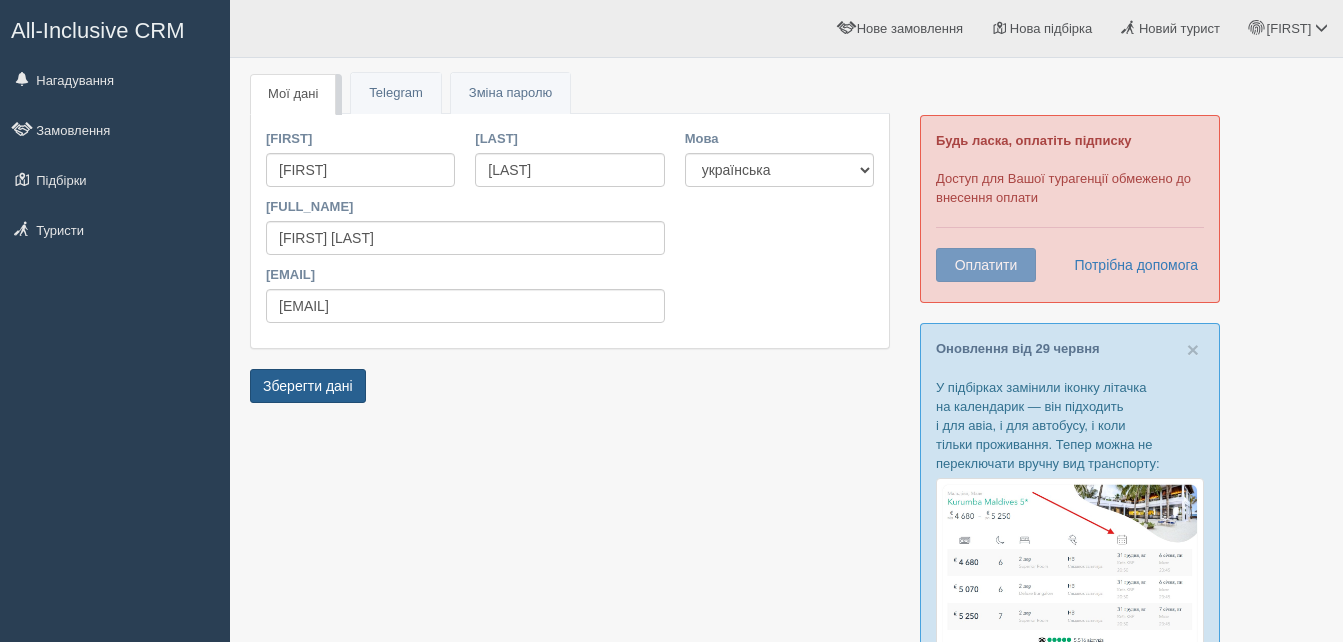 click on "Зберегти дані" at bounding box center [308, 386] 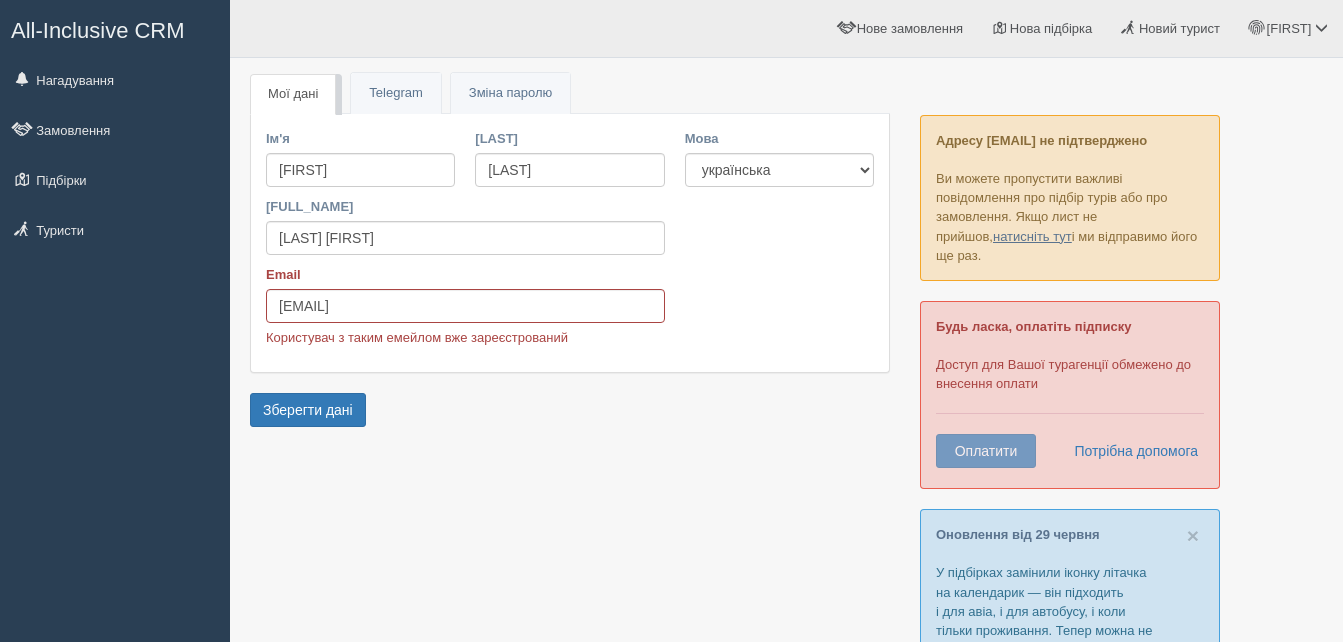 scroll, scrollTop: 0, scrollLeft: 0, axis: both 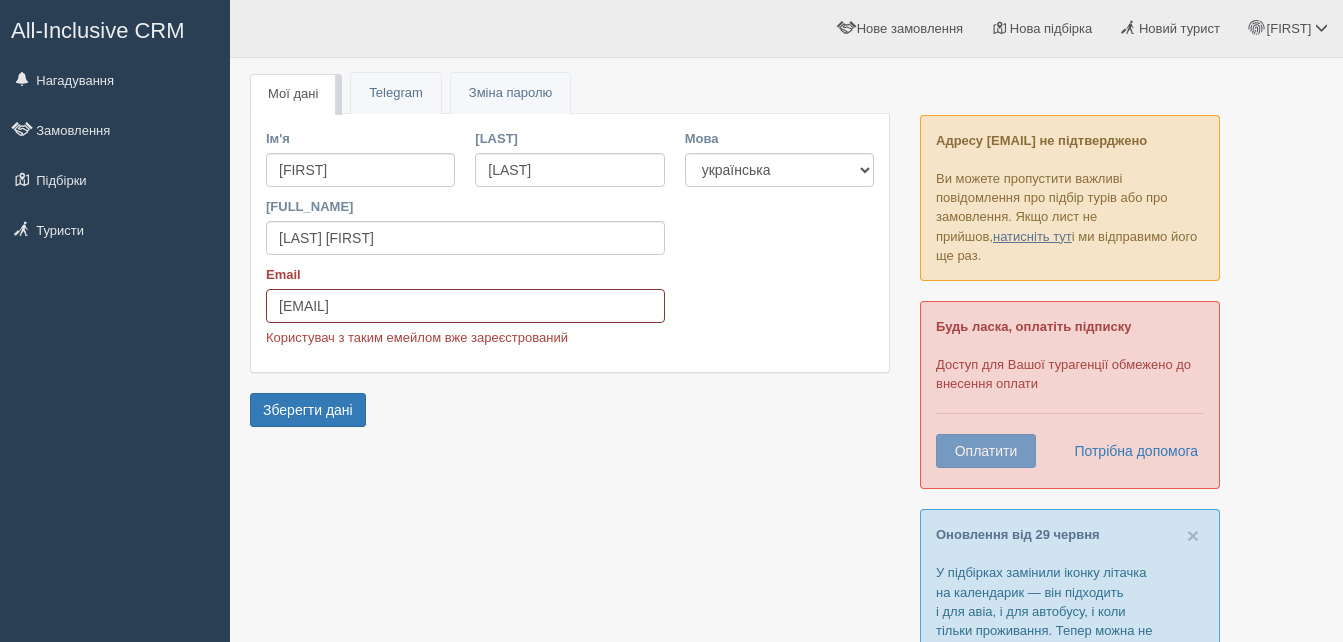 drag, startPoint x: 349, startPoint y: 304, endPoint x: 360, endPoint y: 304, distance: 11 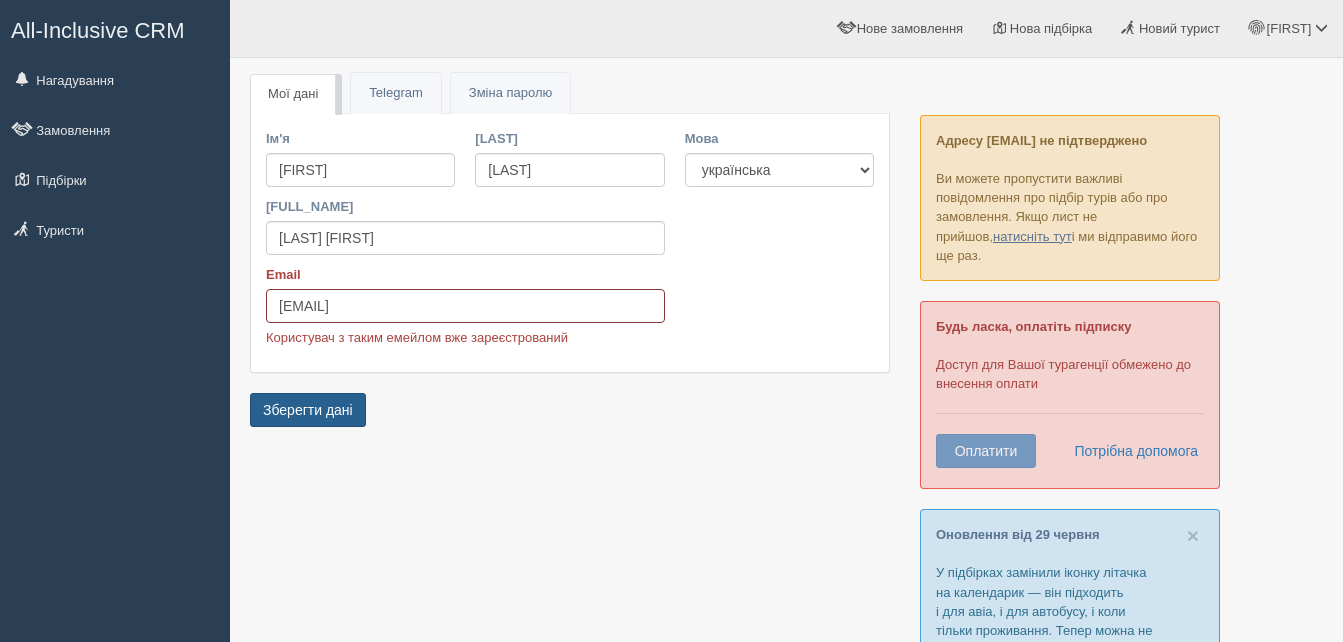 type on "ssdar13@ukr.net" 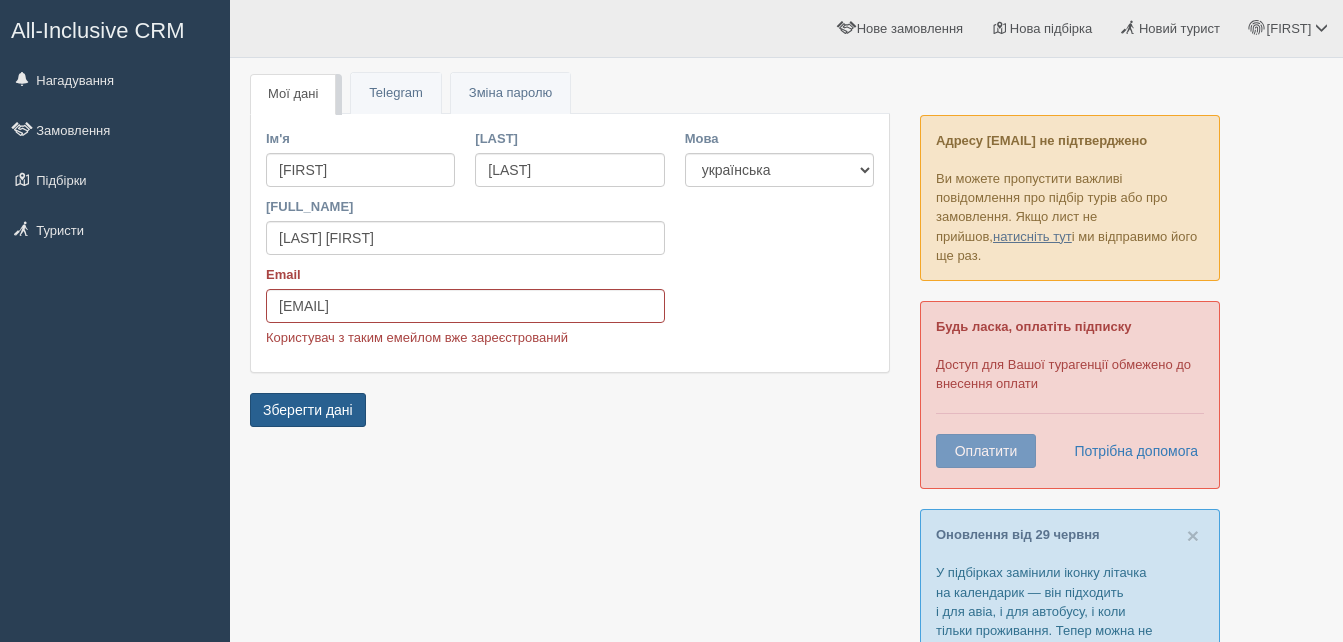 click on "Зберегти дані" at bounding box center (308, 410) 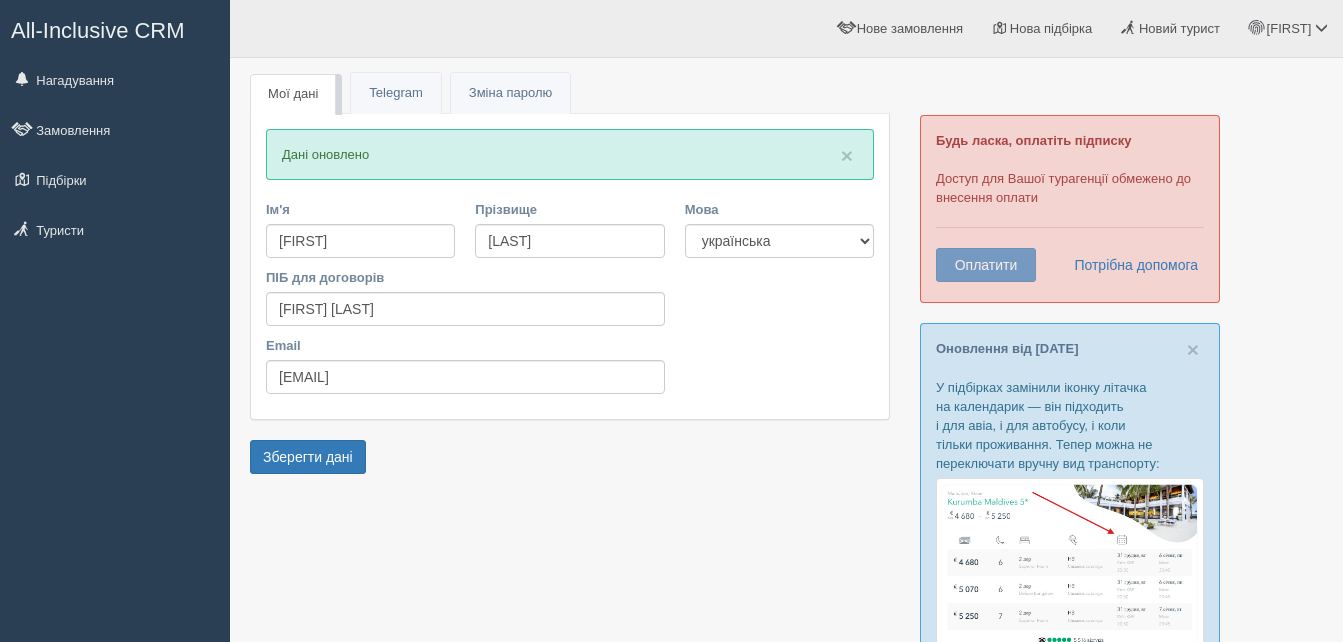 scroll, scrollTop: 0, scrollLeft: 0, axis: both 